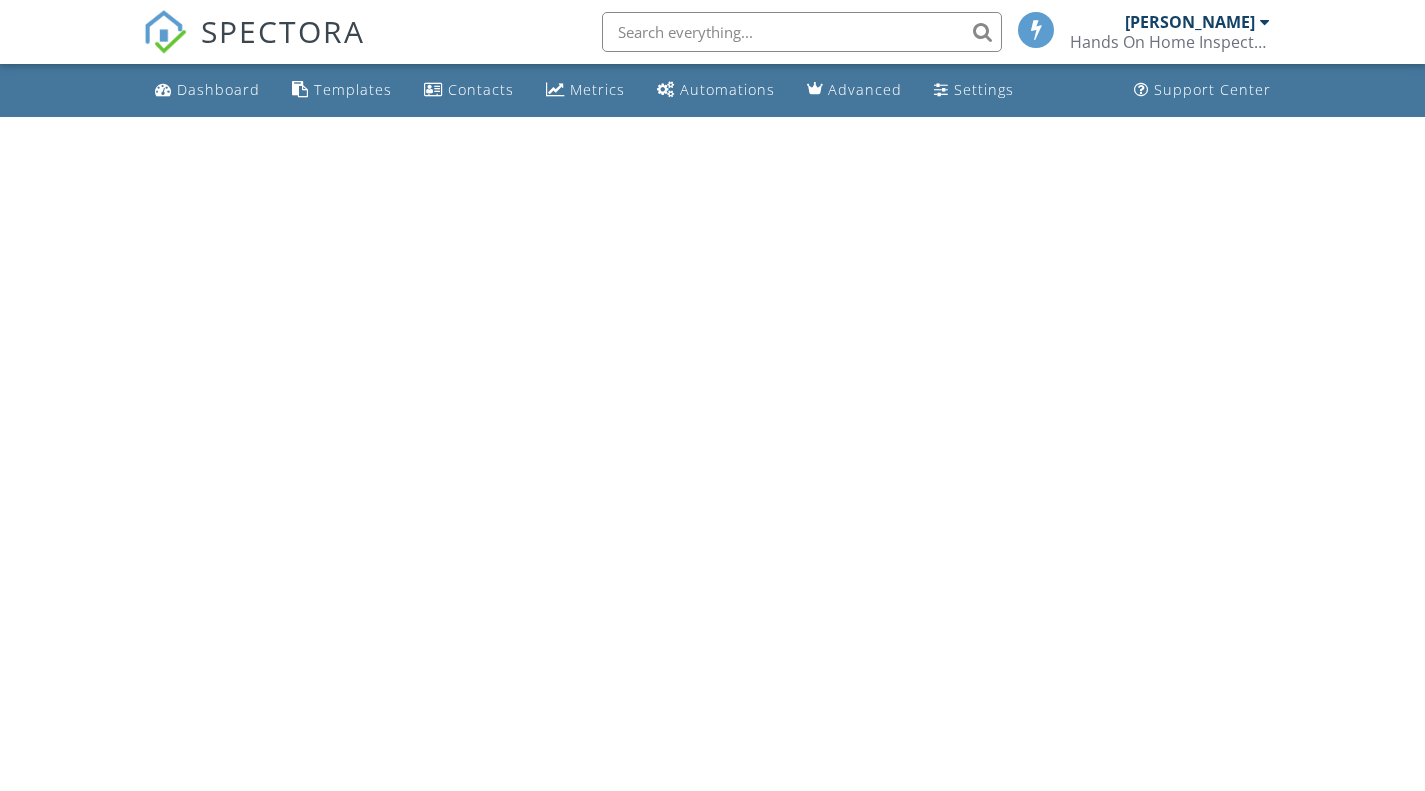scroll, scrollTop: 0, scrollLeft: 0, axis: both 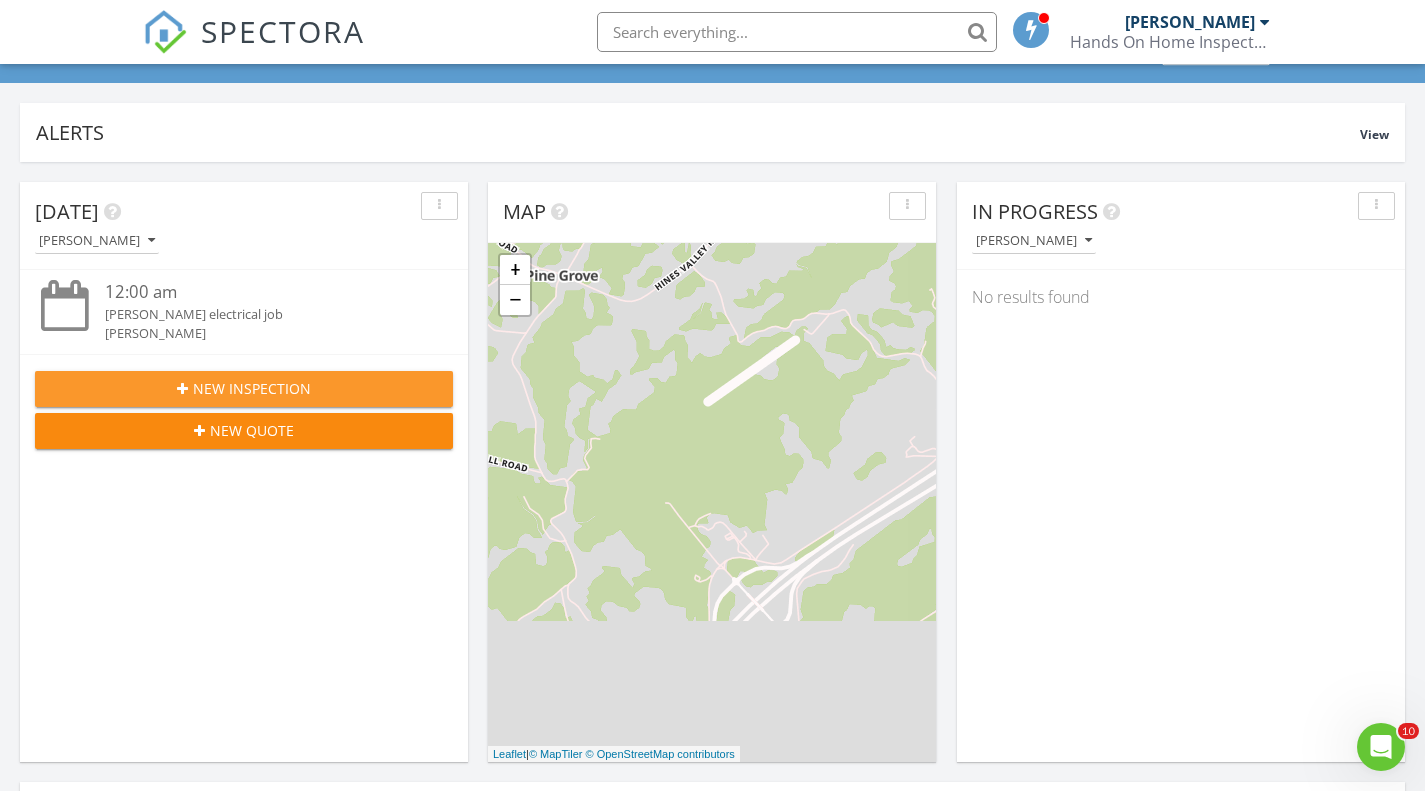 click on "New Inspection" at bounding box center [252, 388] 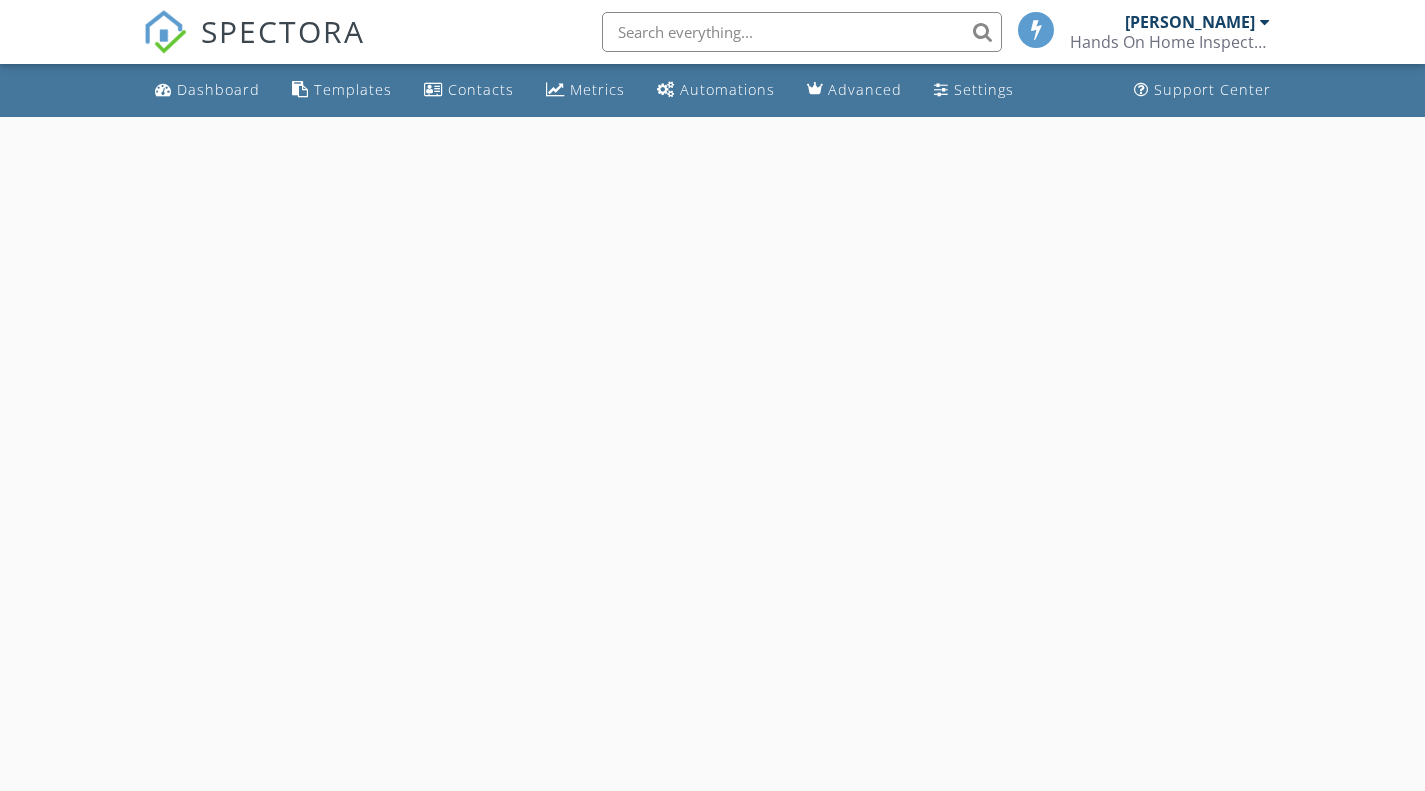 scroll, scrollTop: 0, scrollLeft: 0, axis: both 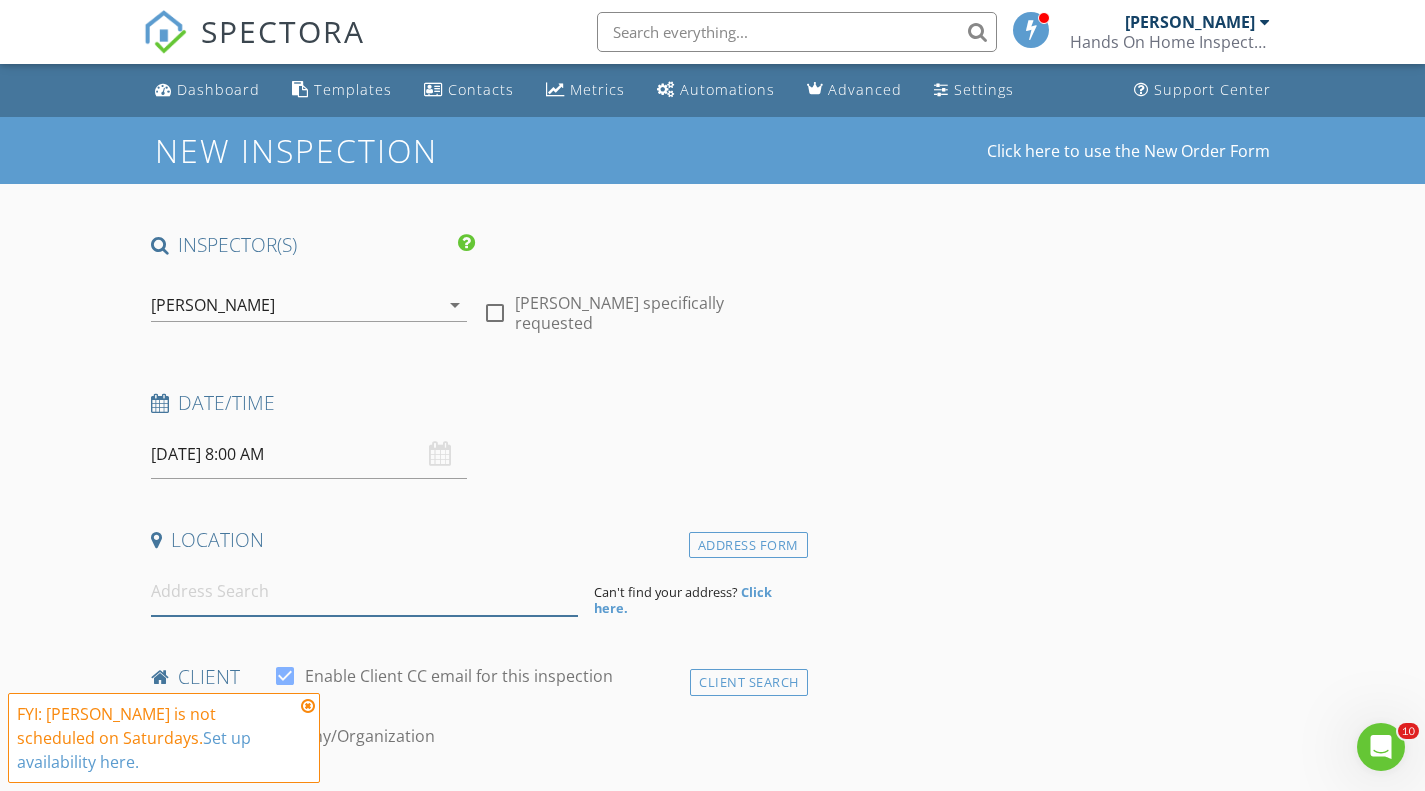 click at bounding box center (364, 591) 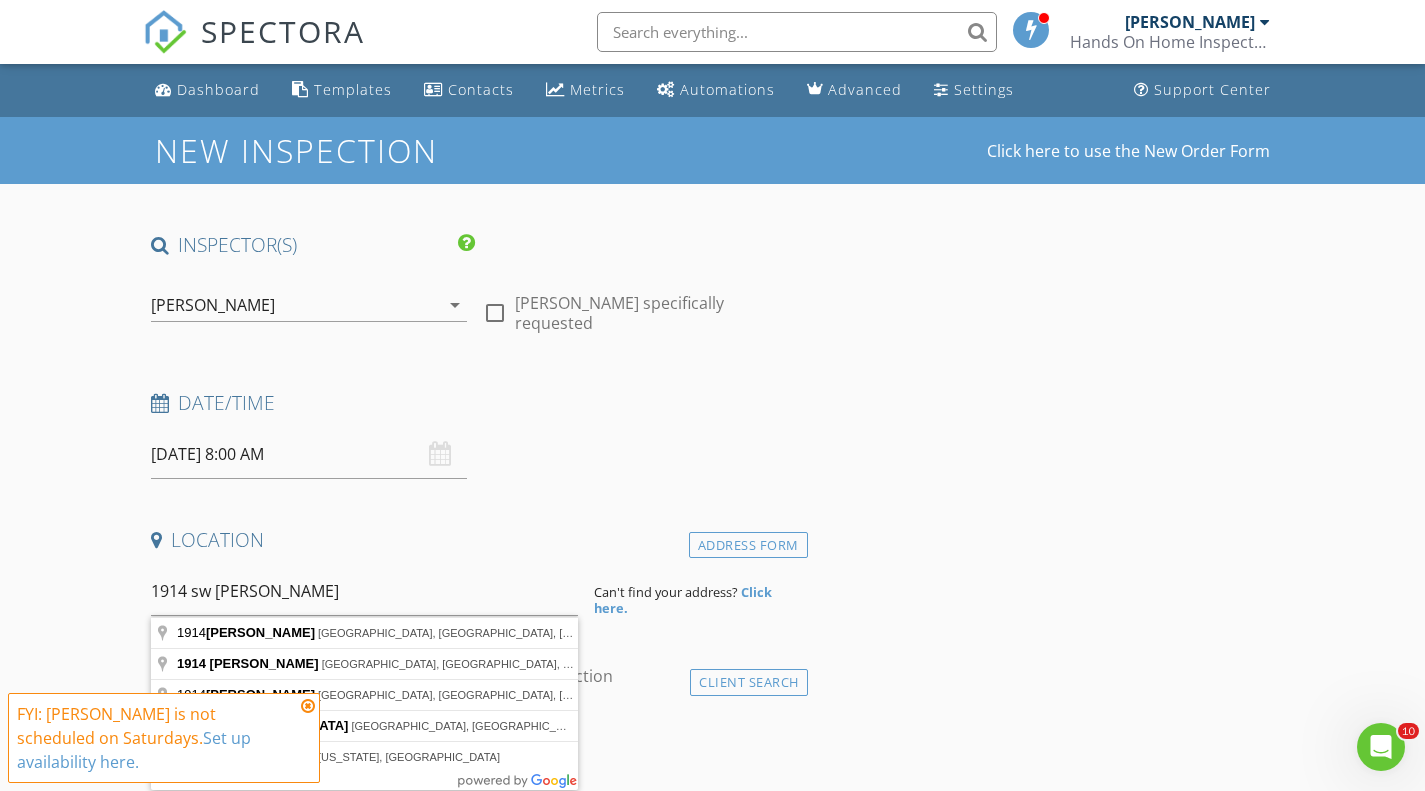 type on "1914 Alex Lane, Cookeville, TN, USA" 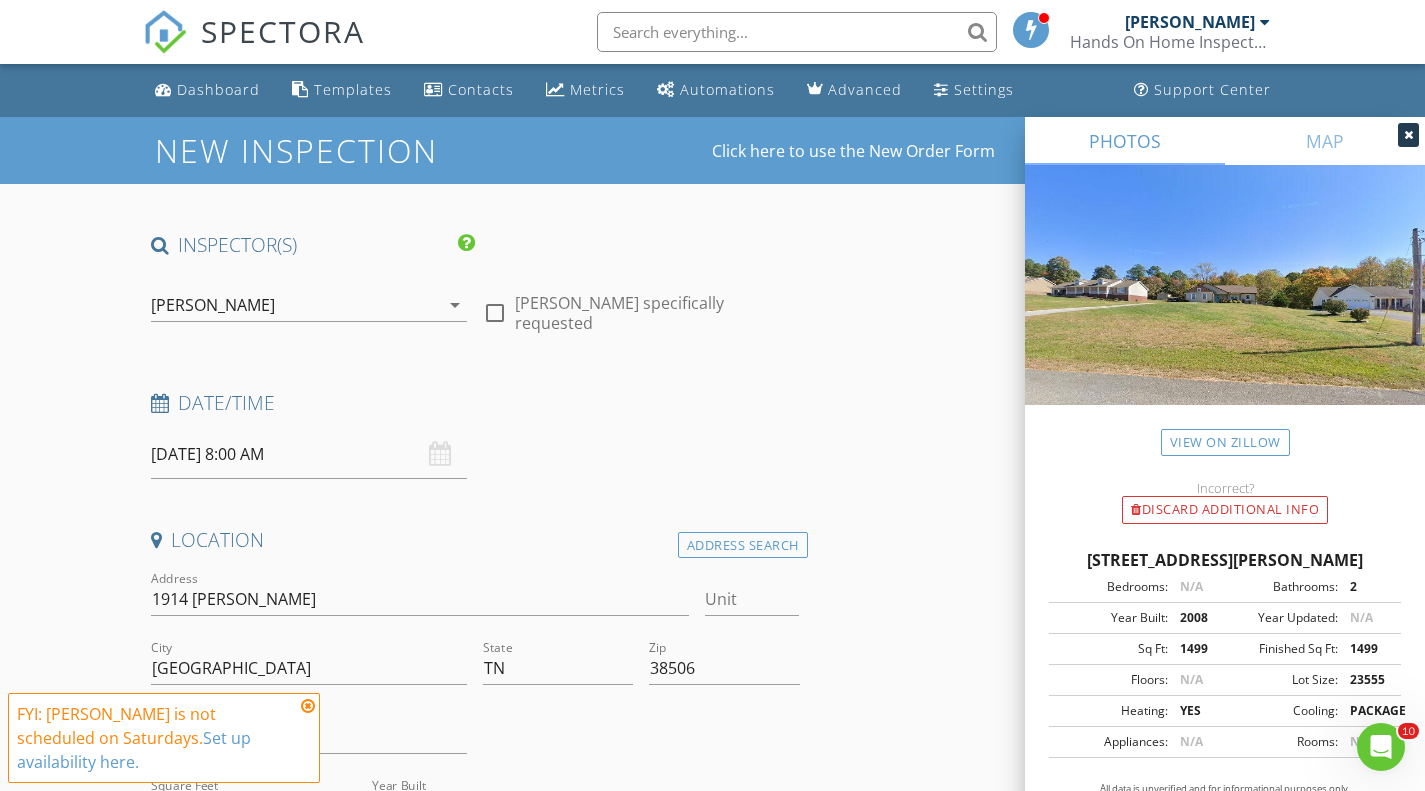 click at bounding box center [308, 706] 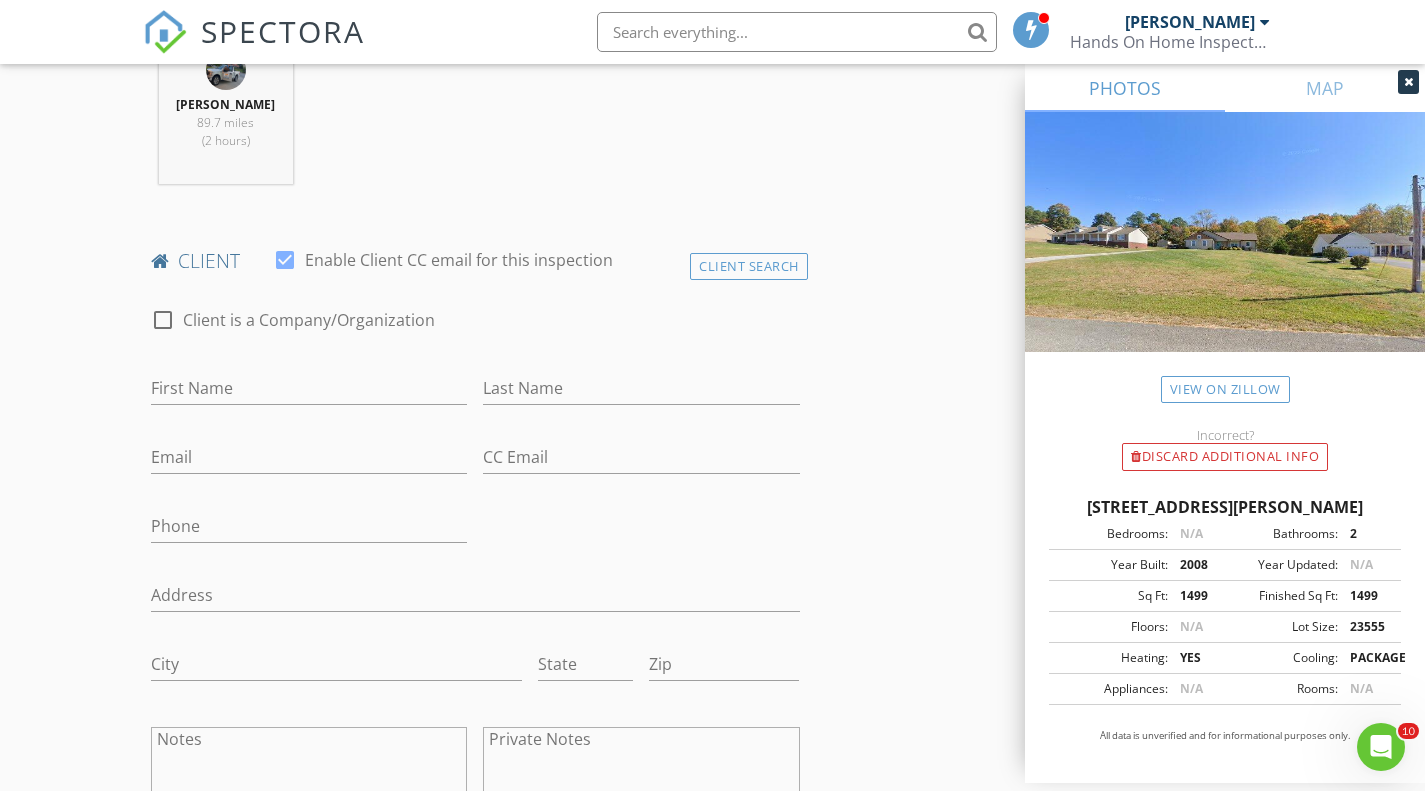 scroll, scrollTop: 830, scrollLeft: 0, axis: vertical 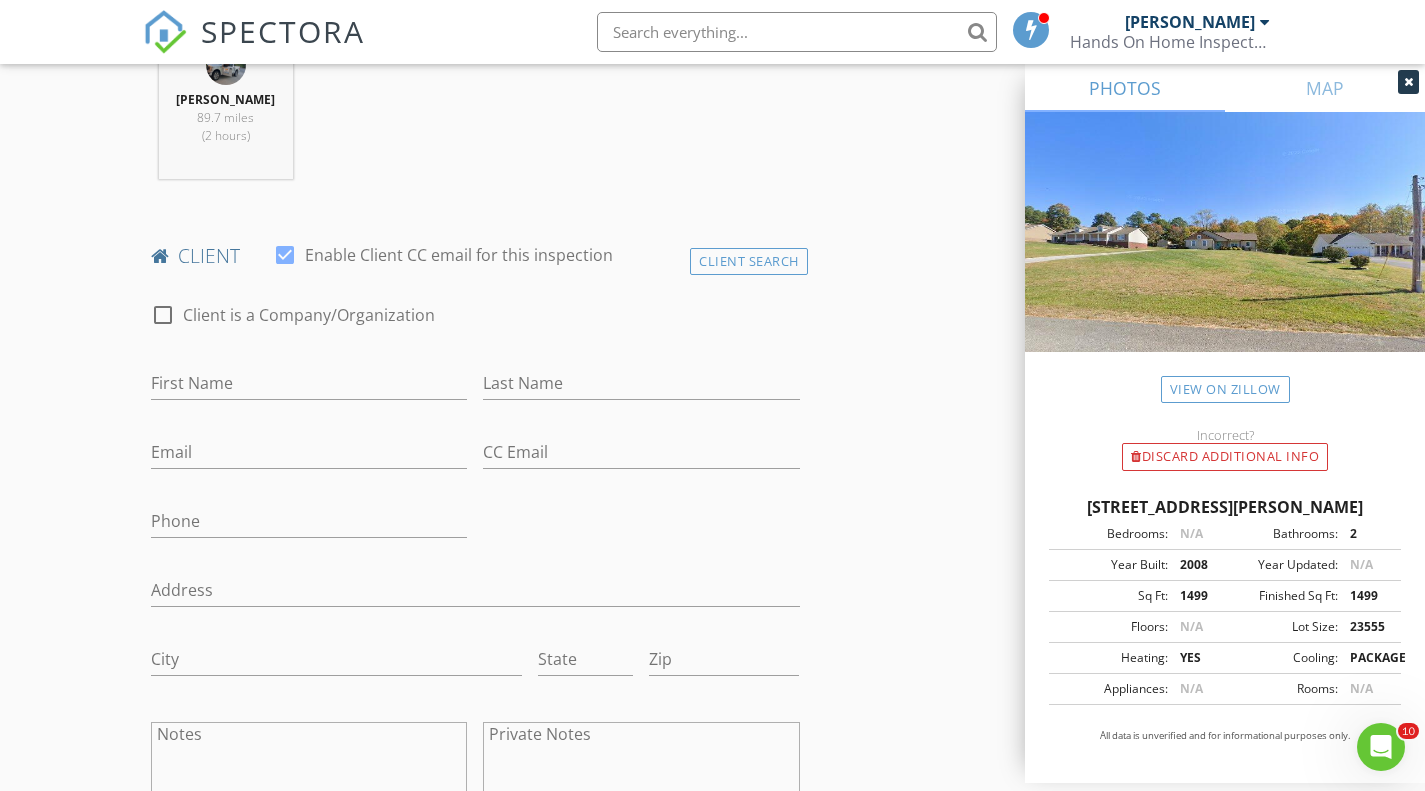 click on "Client Search" at bounding box center [749, 261] 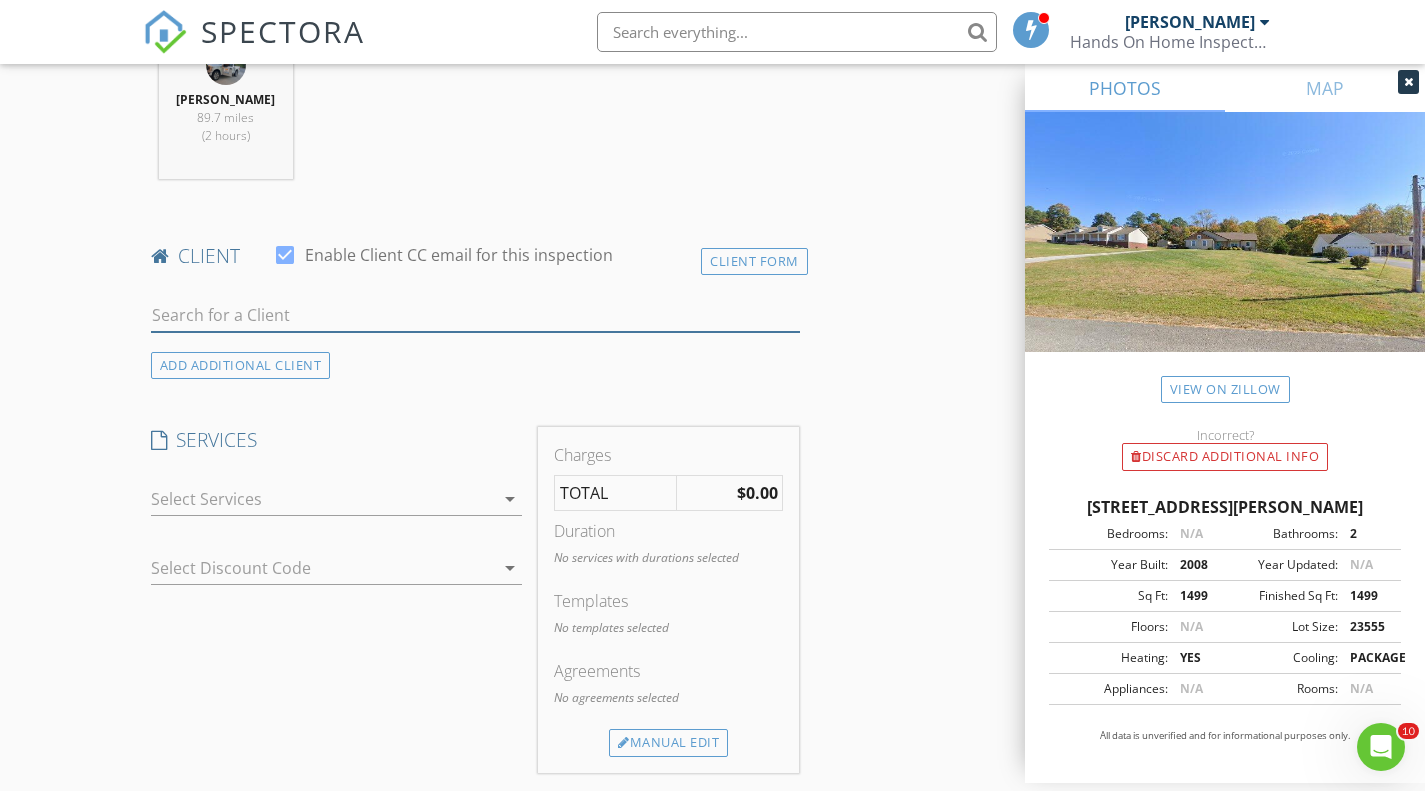 click at bounding box center [475, 315] 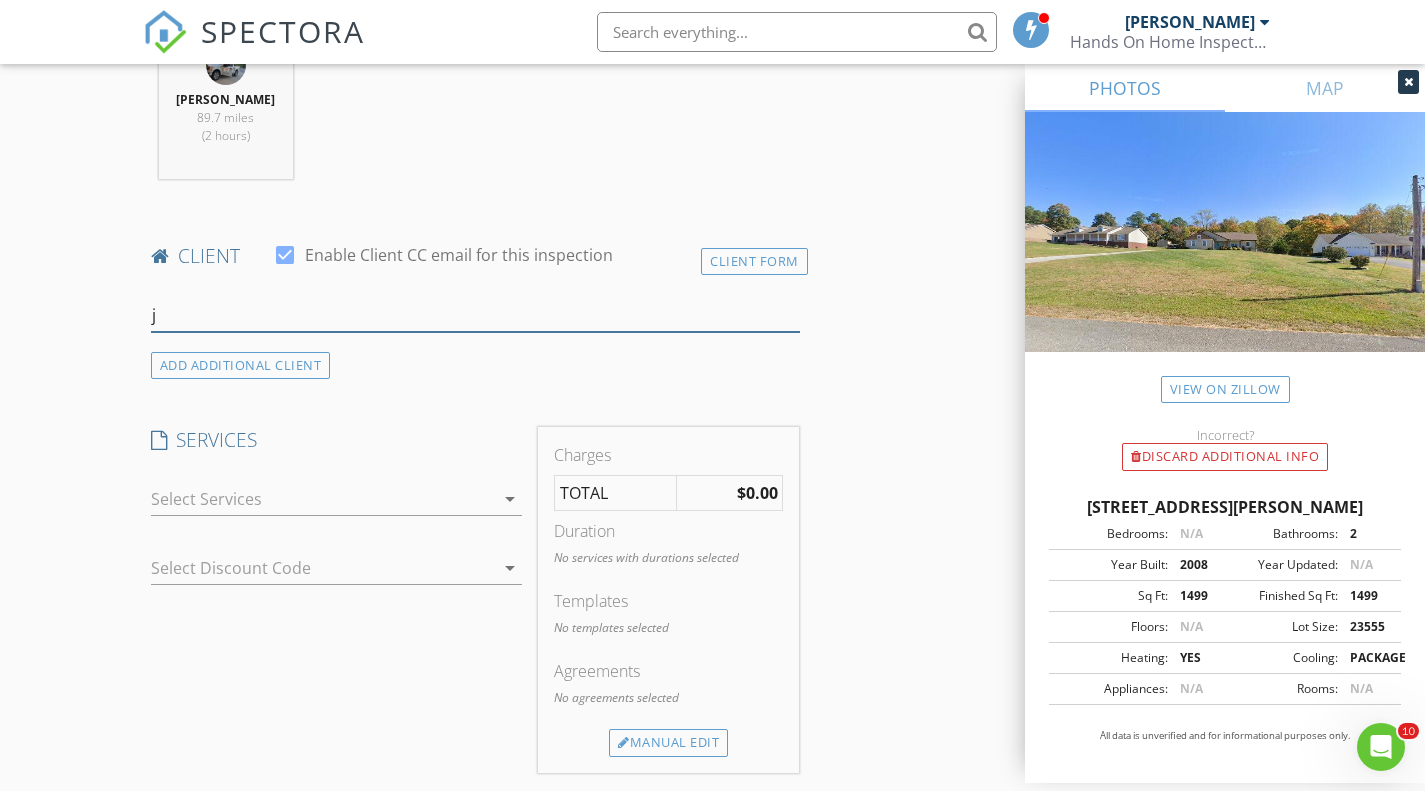 click on "j" at bounding box center [475, 315] 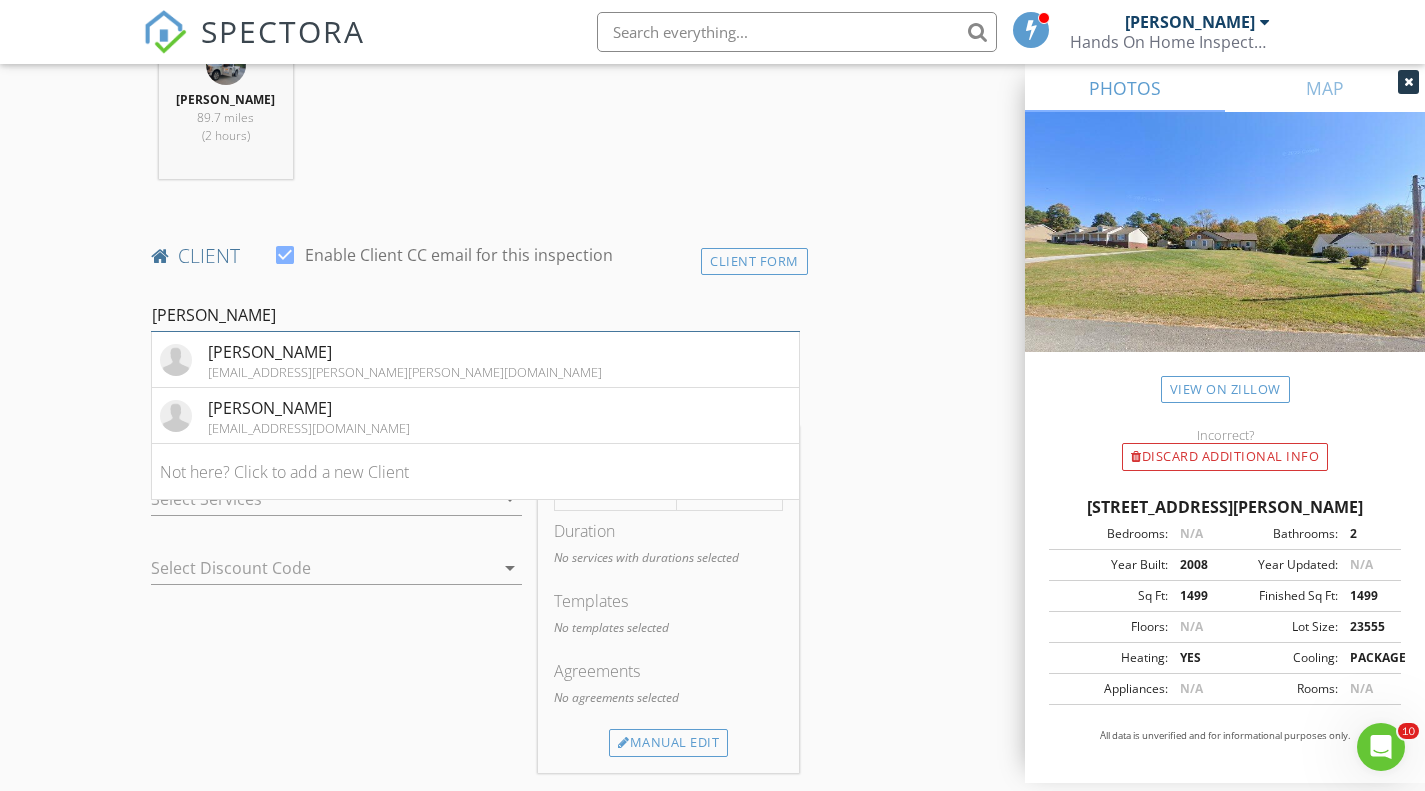 type on "james" 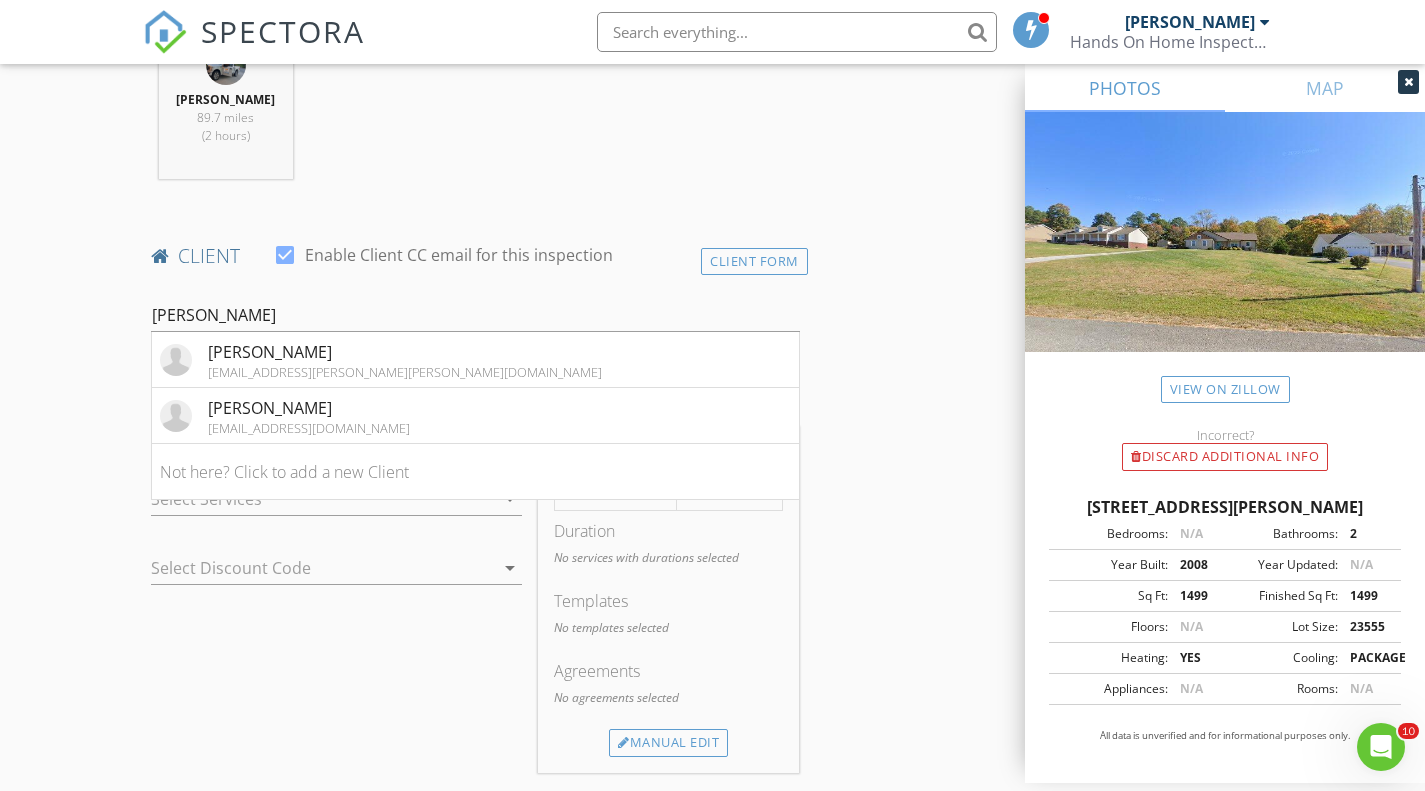 click on "James Stevens" at bounding box center (309, 408) 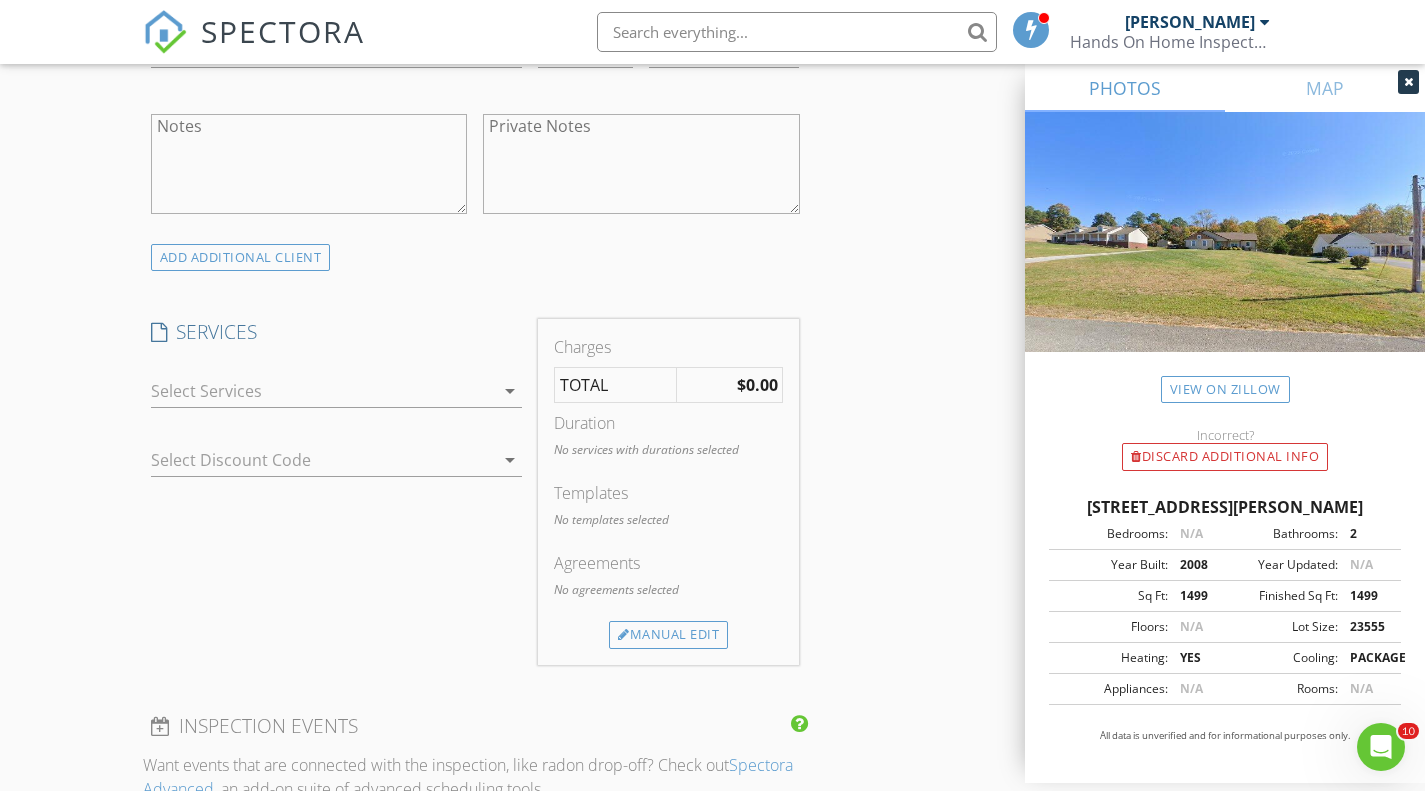 scroll, scrollTop: 1448, scrollLeft: 0, axis: vertical 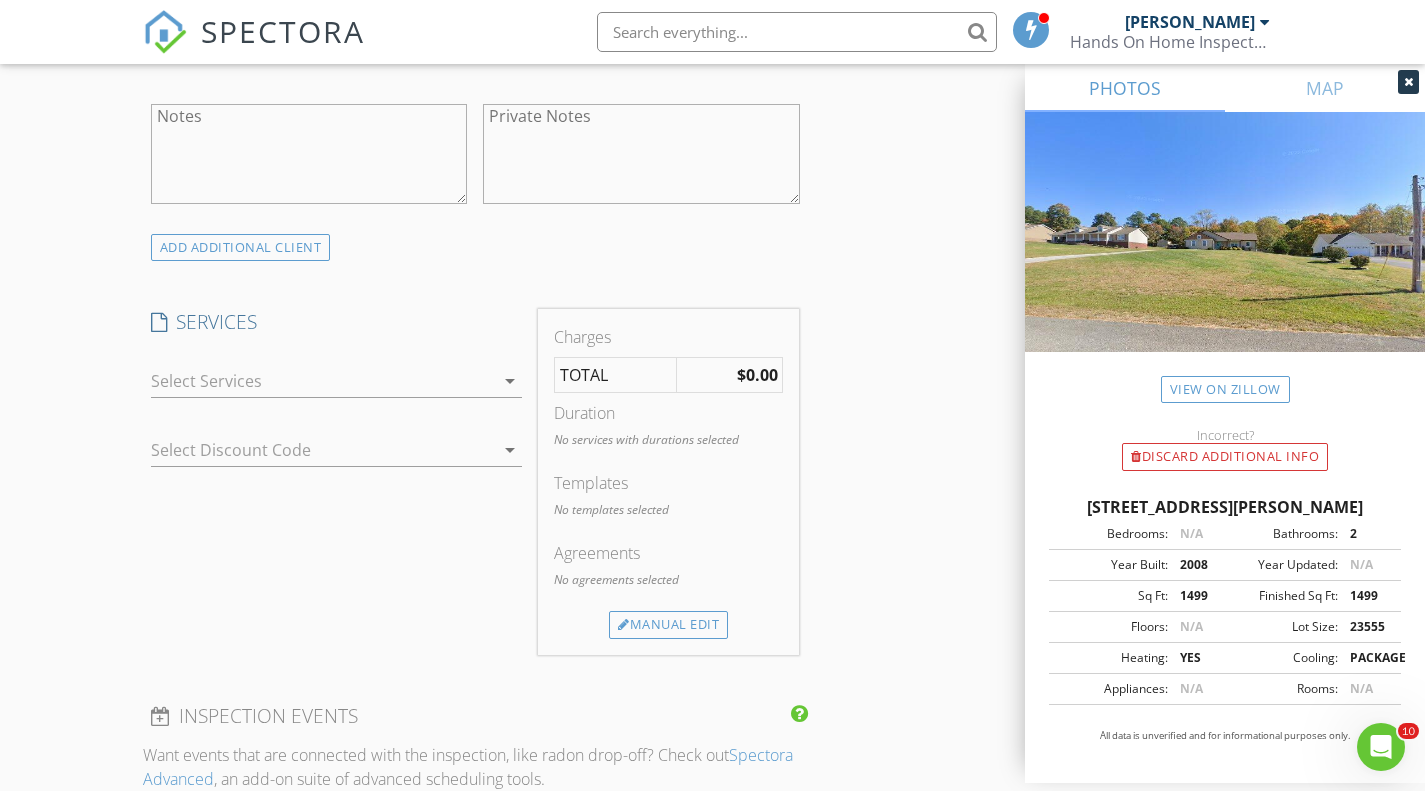click at bounding box center (323, 381) 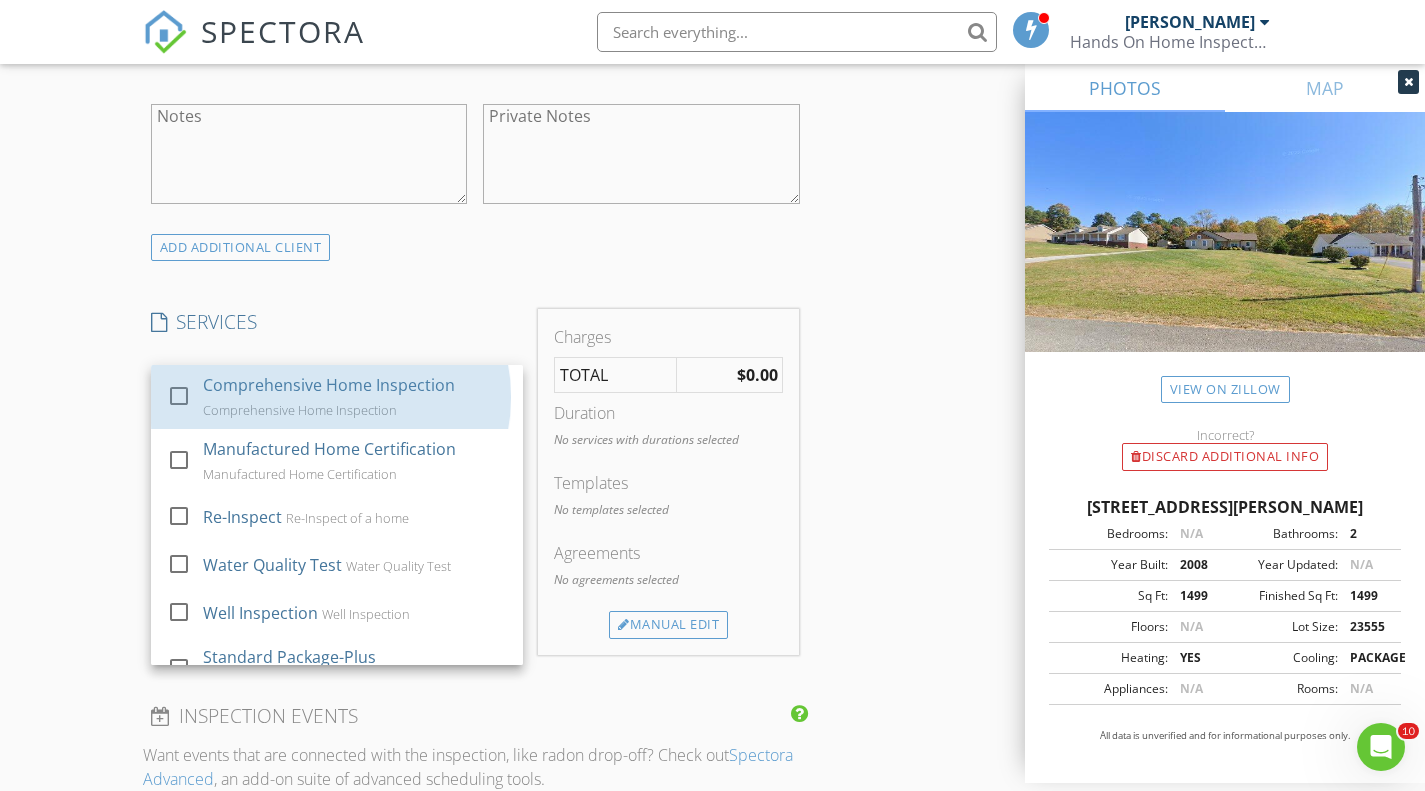 click on "Comprehensive Home Inspection" at bounding box center (329, 385) 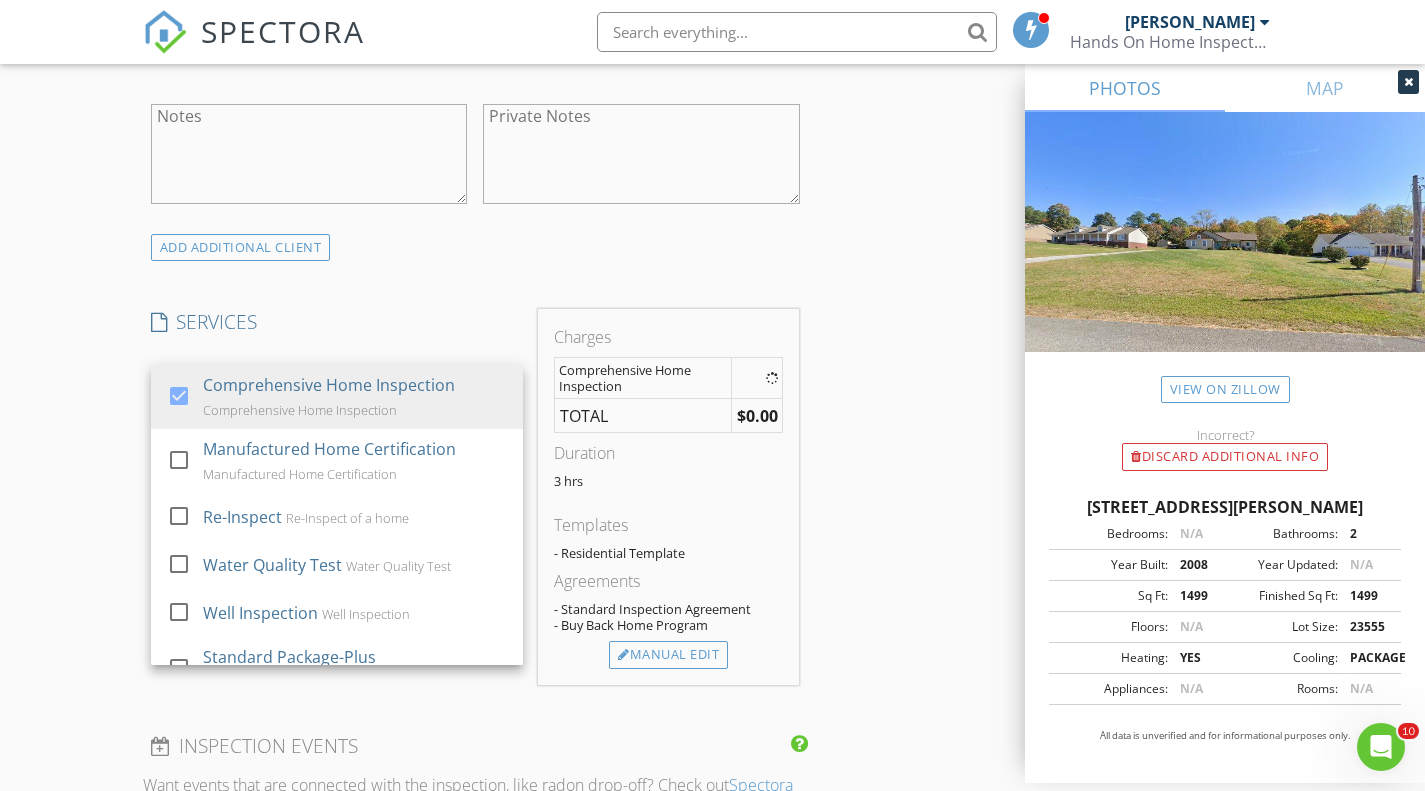 click on "Duration" at bounding box center (668, 453) 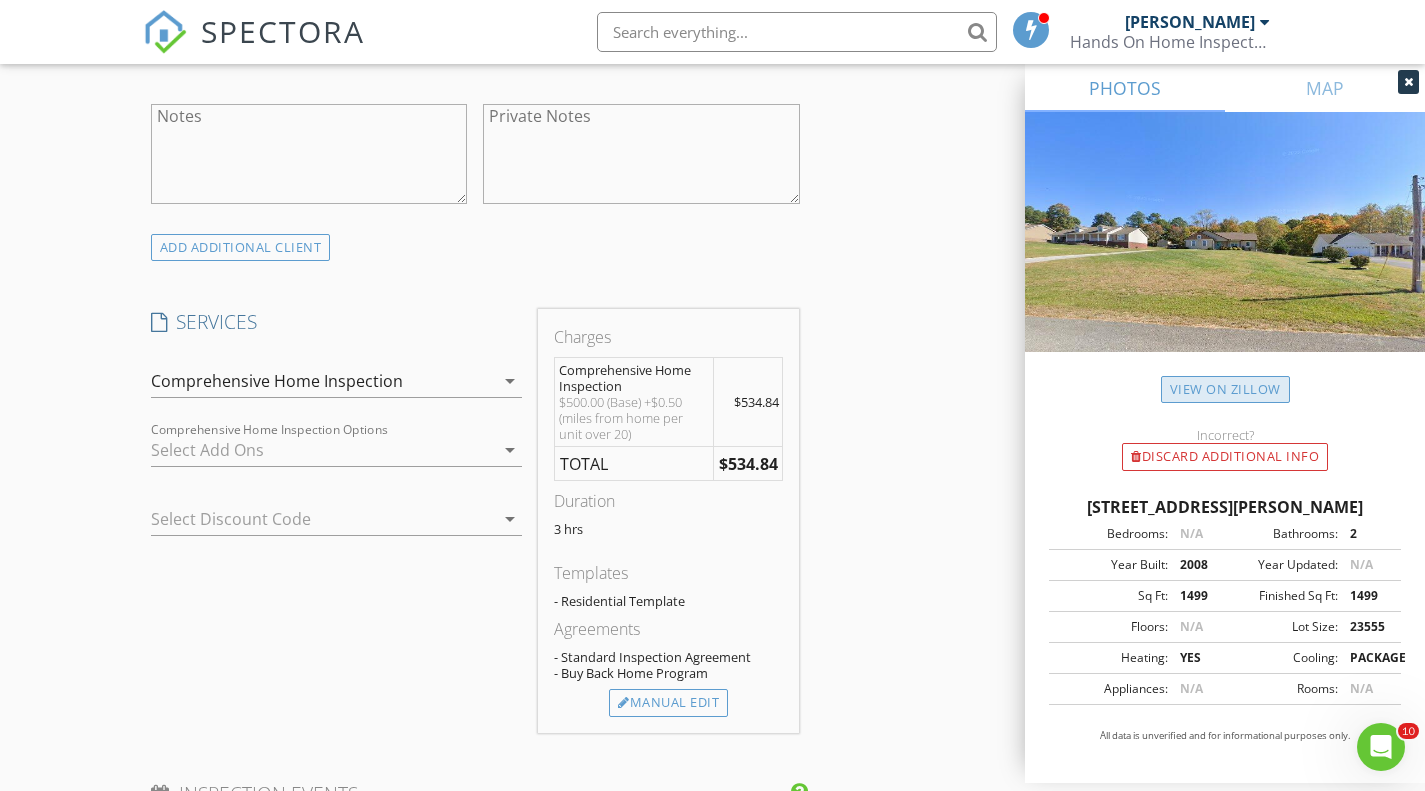 click on "View on Zillow" at bounding box center (1225, 389) 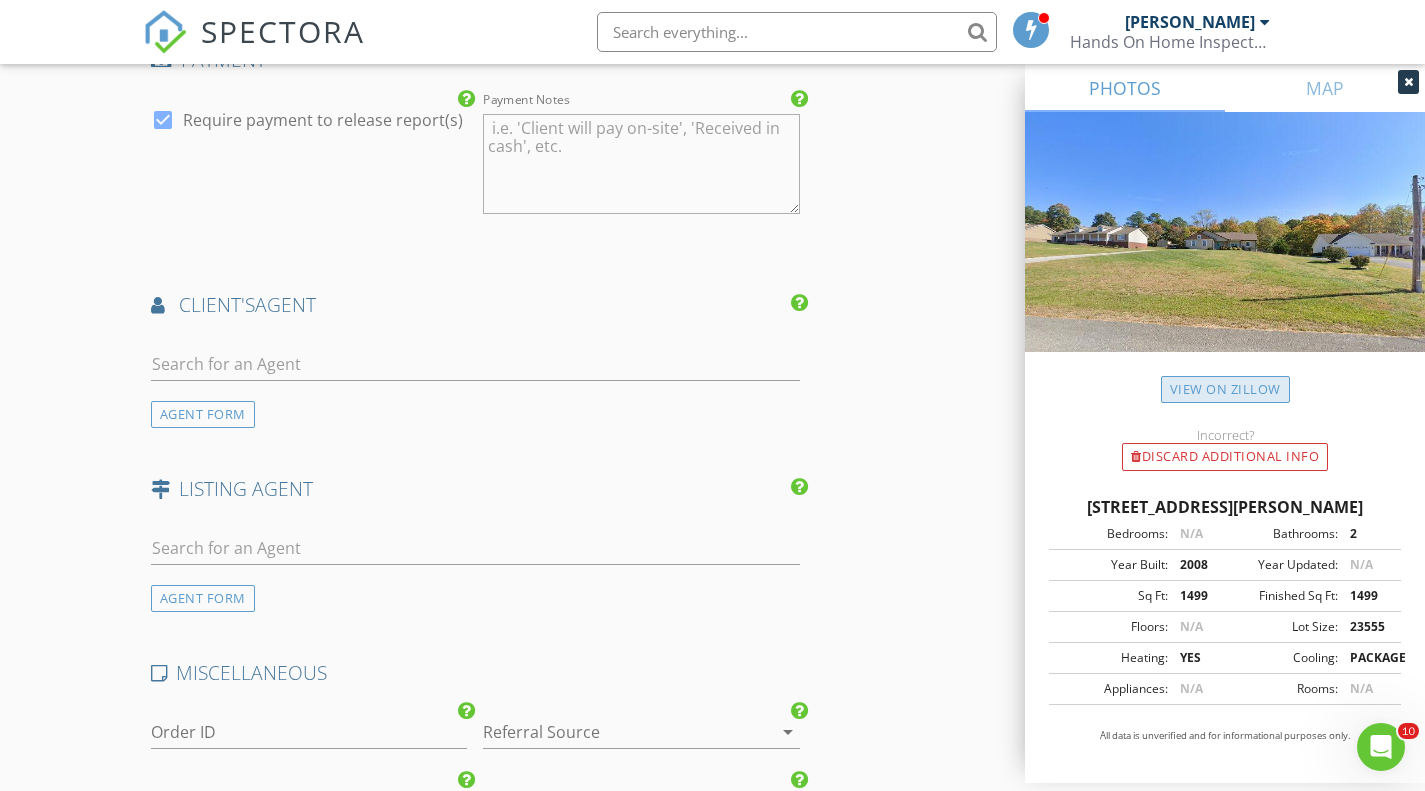 scroll, scrollTop: 2335, scrollLeft: 0, axis: vertical 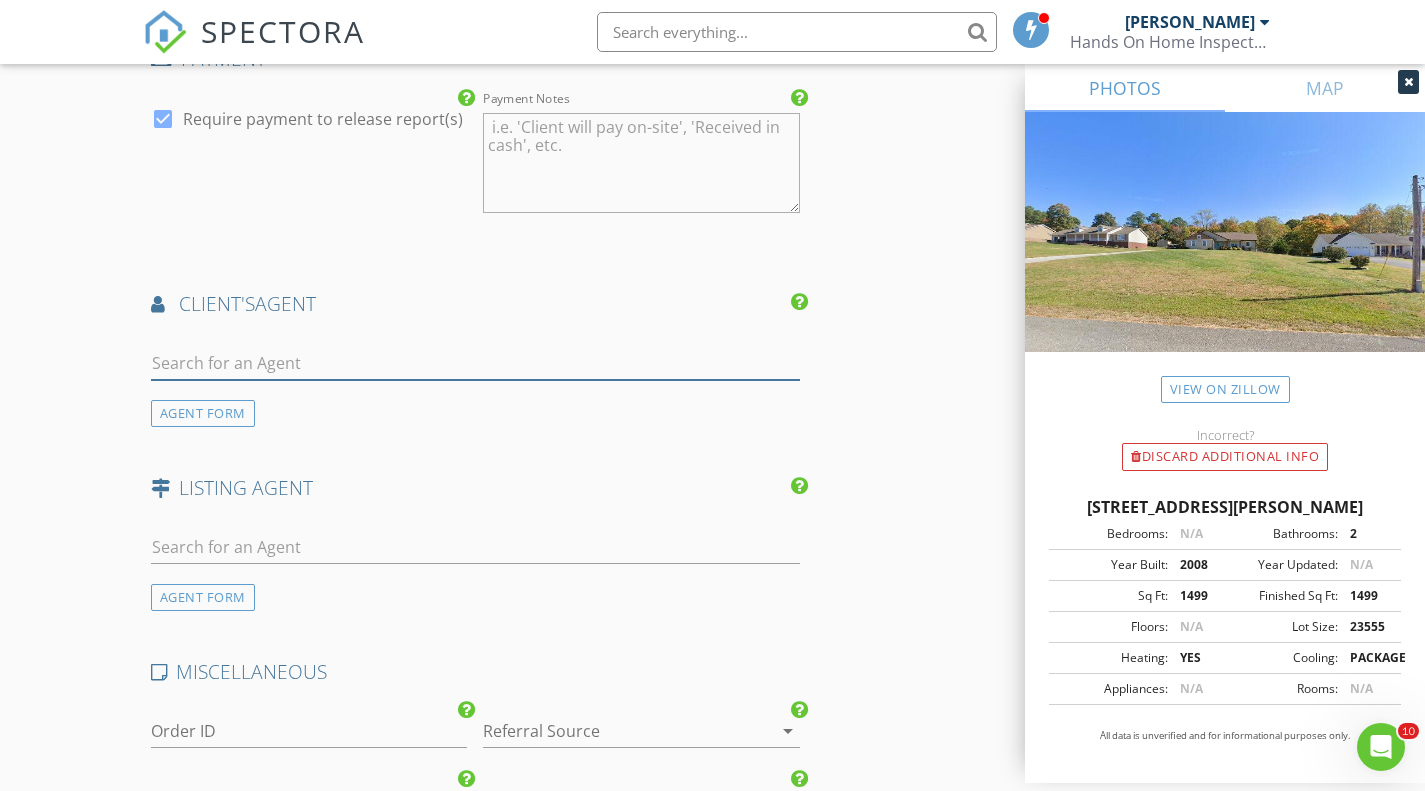click at bounding box center (475, 363) 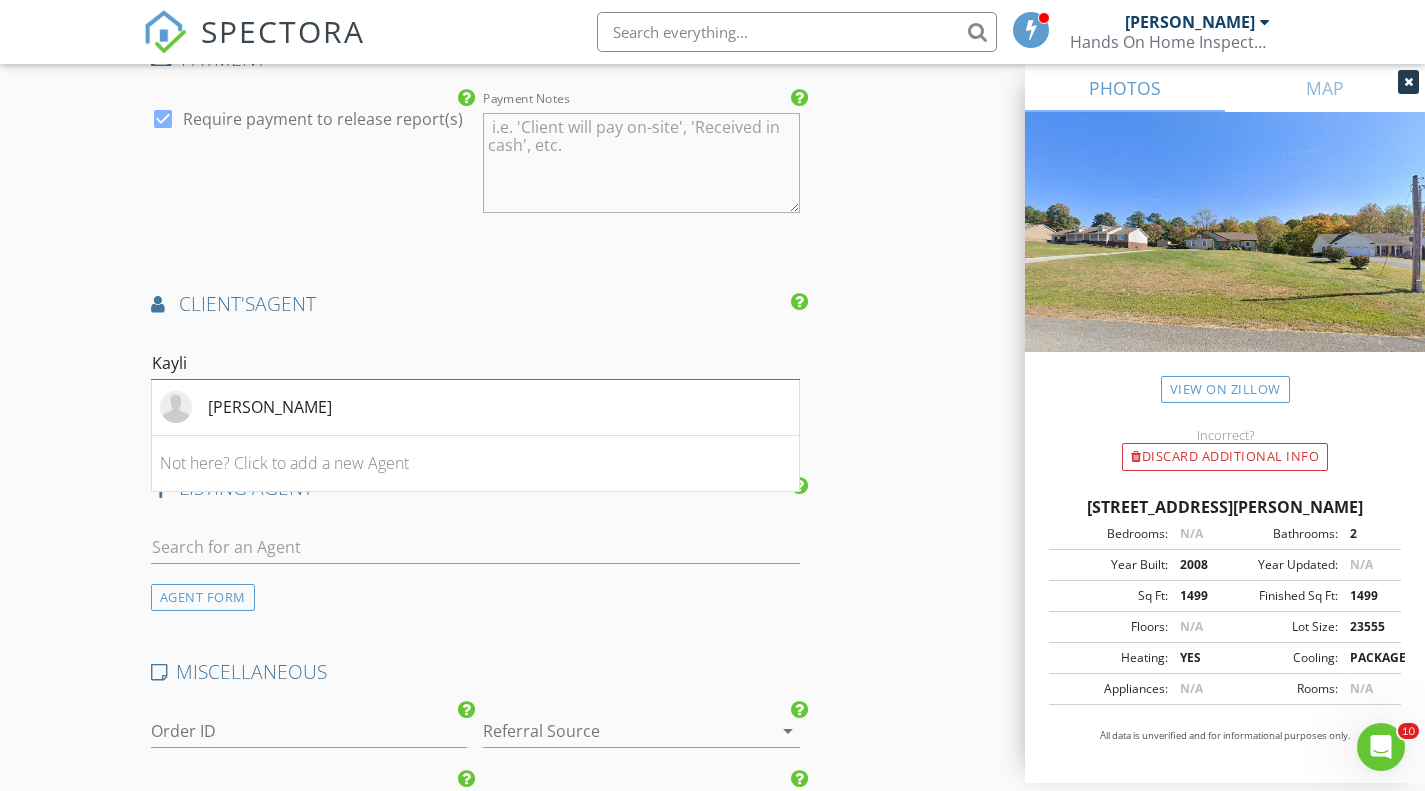 type on "Kayli" 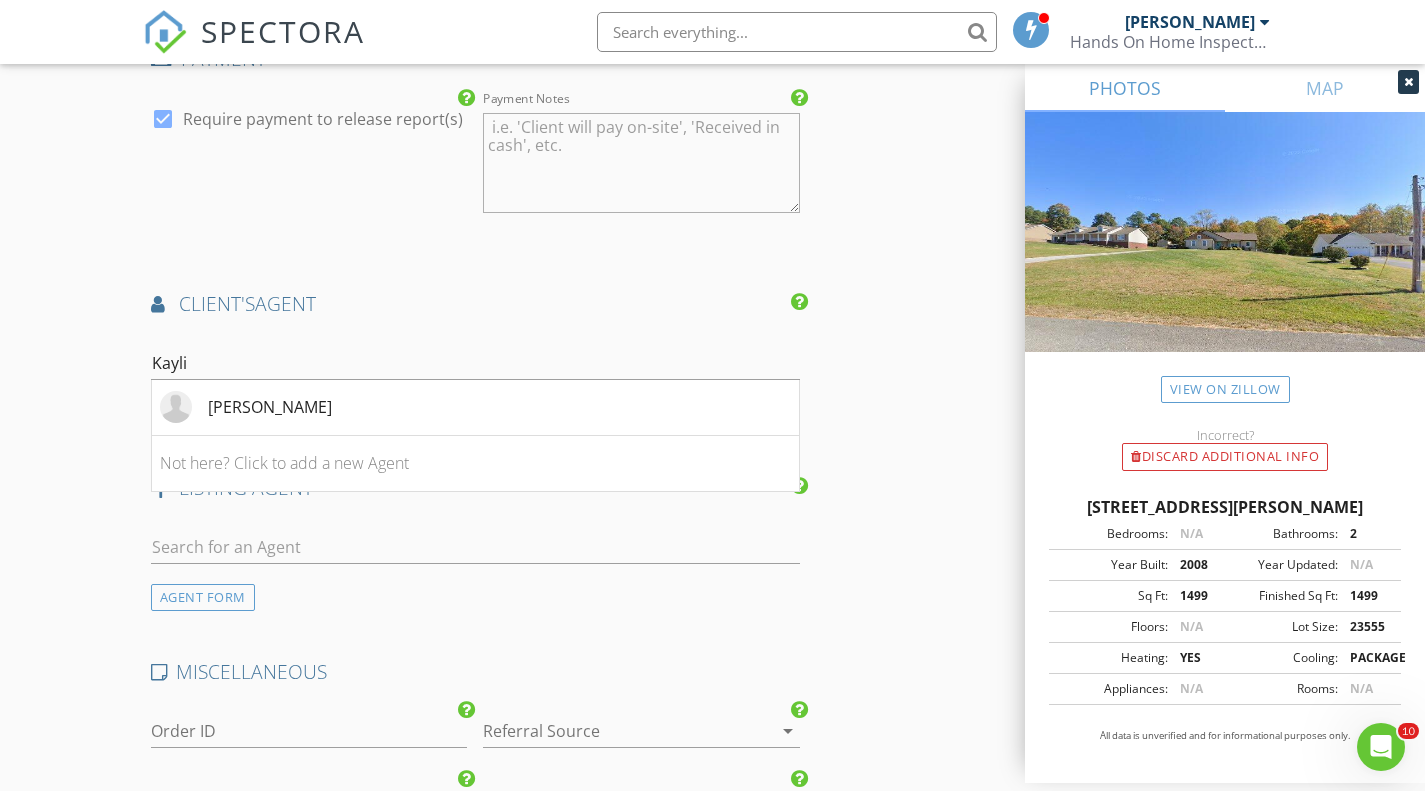 click on "[PERSON_NAME]" at bounding box center (270, 407) 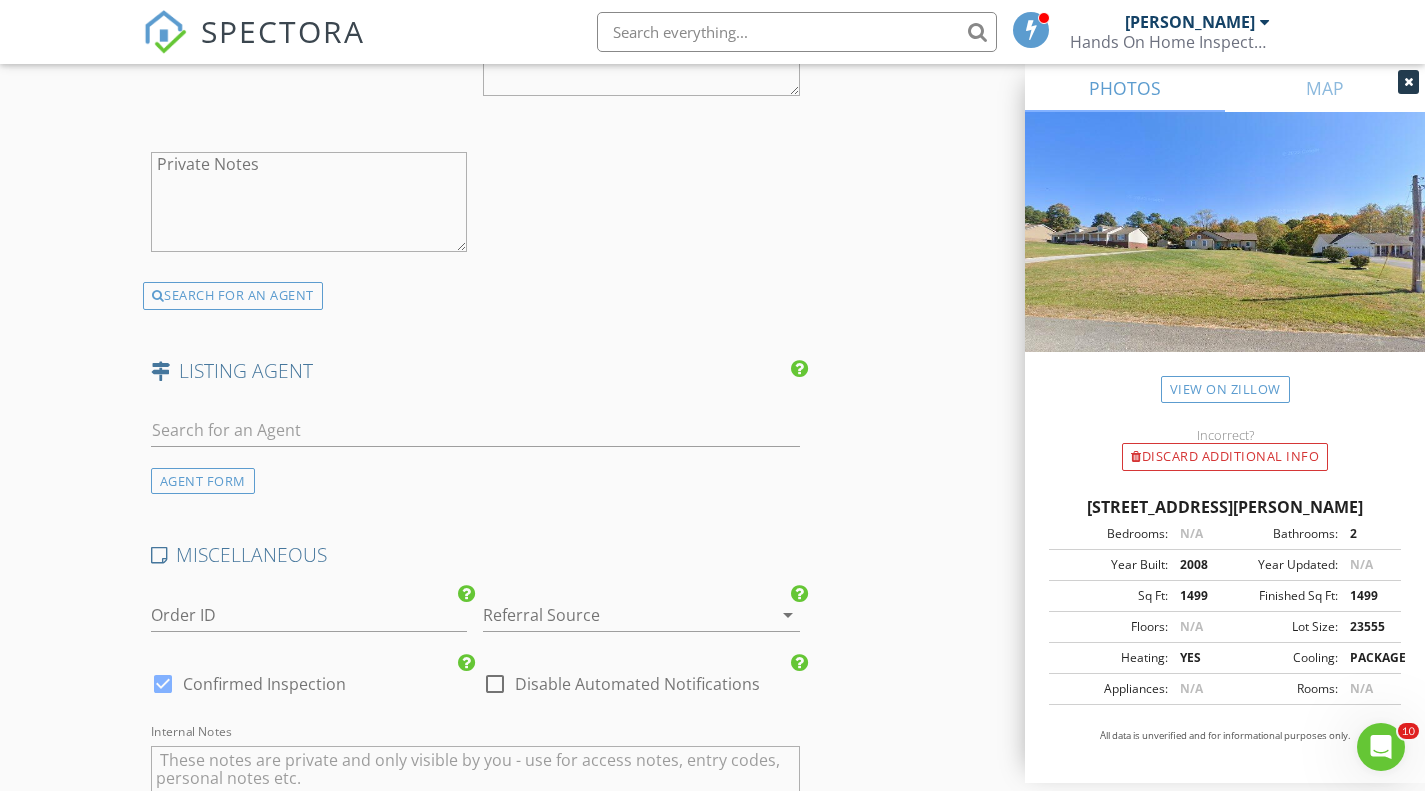scroll, scrollTop: 3046, scrollLeft: 0, axis: vertical 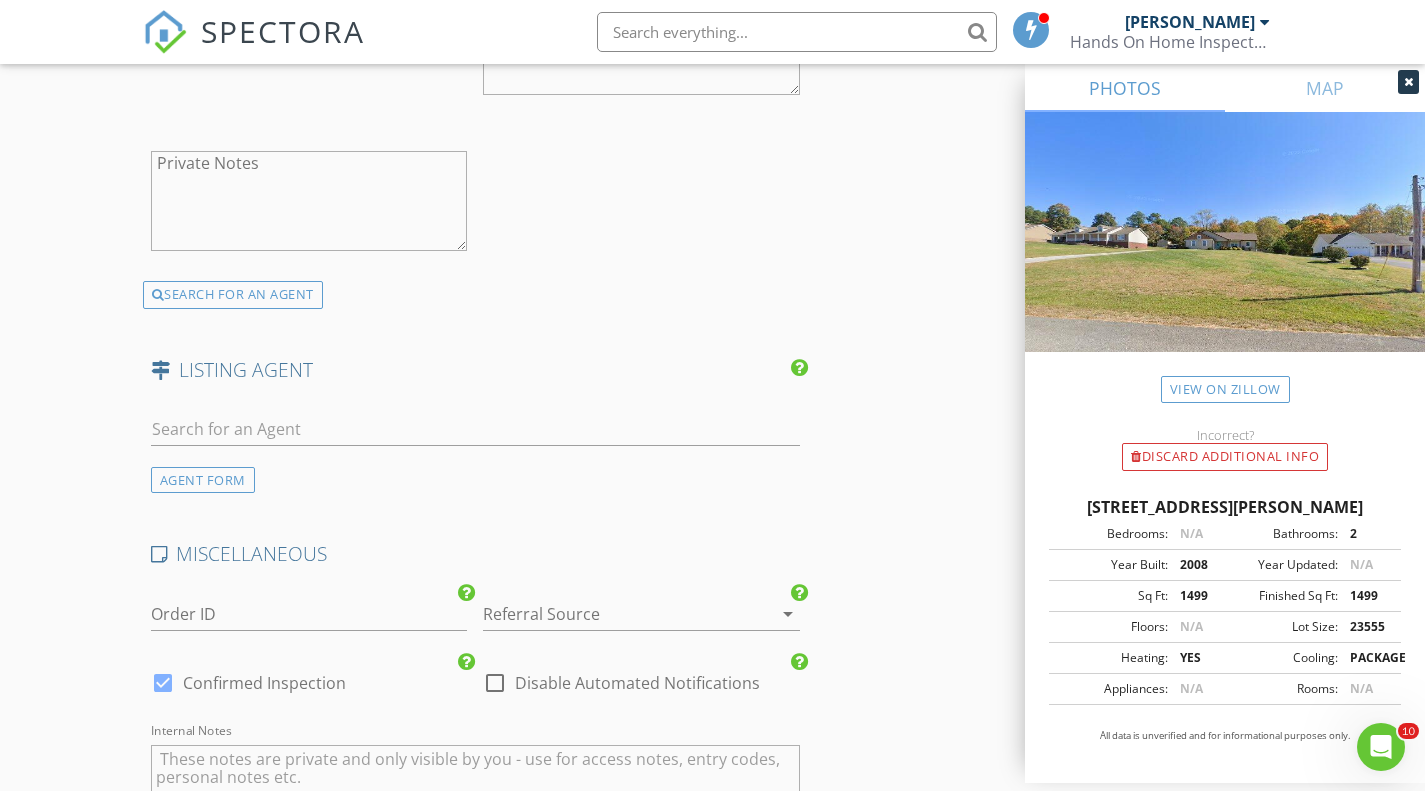 click on "AGENT FORM" at bounding box center [203, 480] 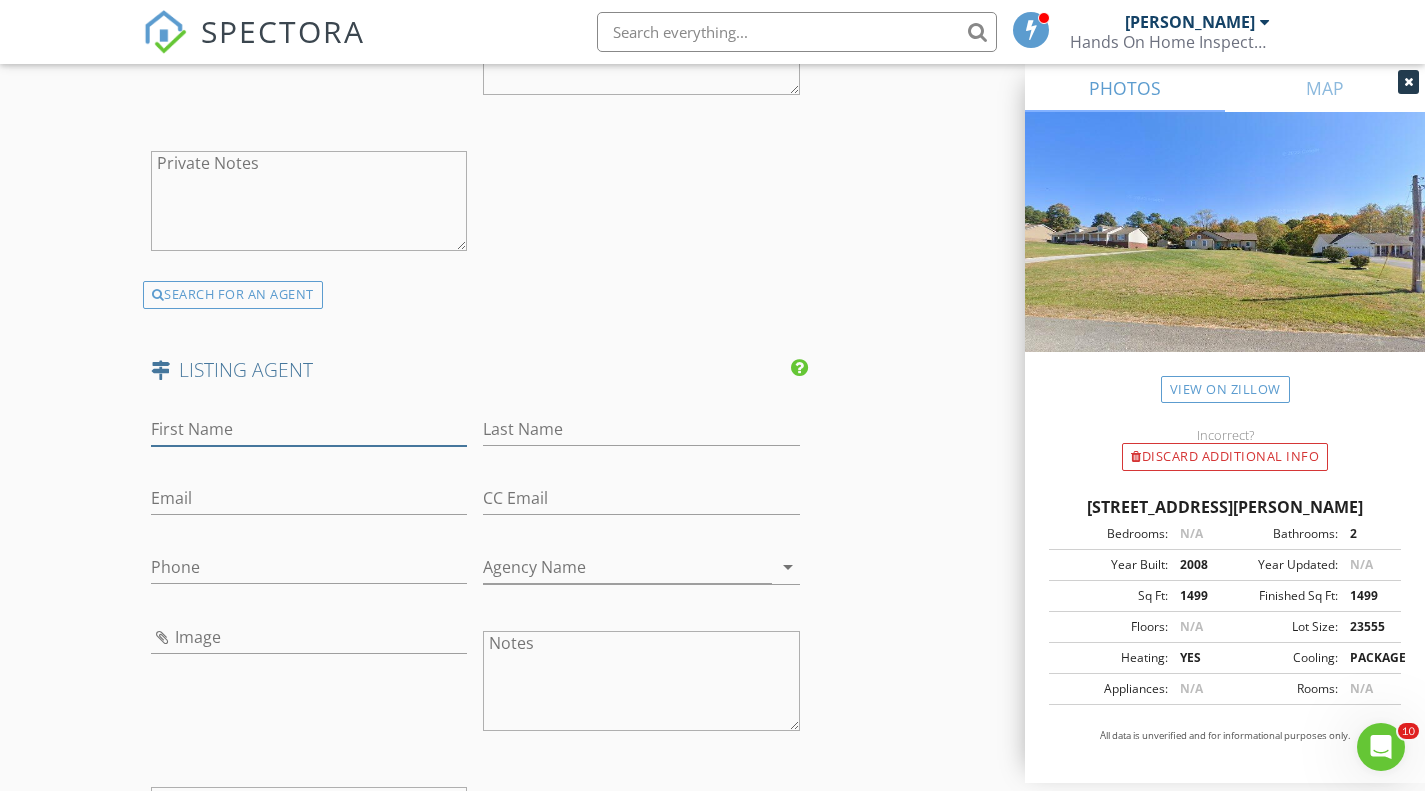 click on "First Name" at bounding box center (309, 429) 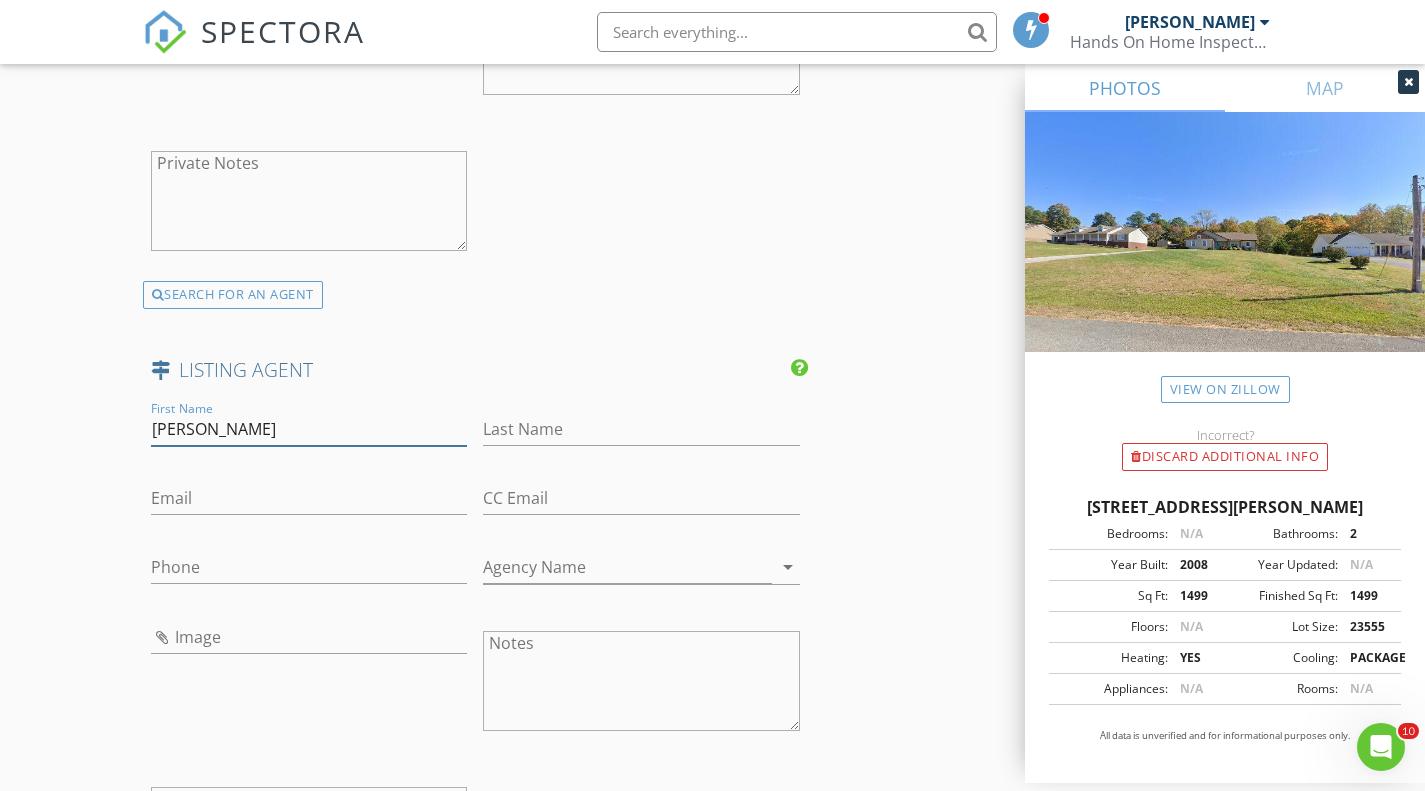 type on "Tammy" 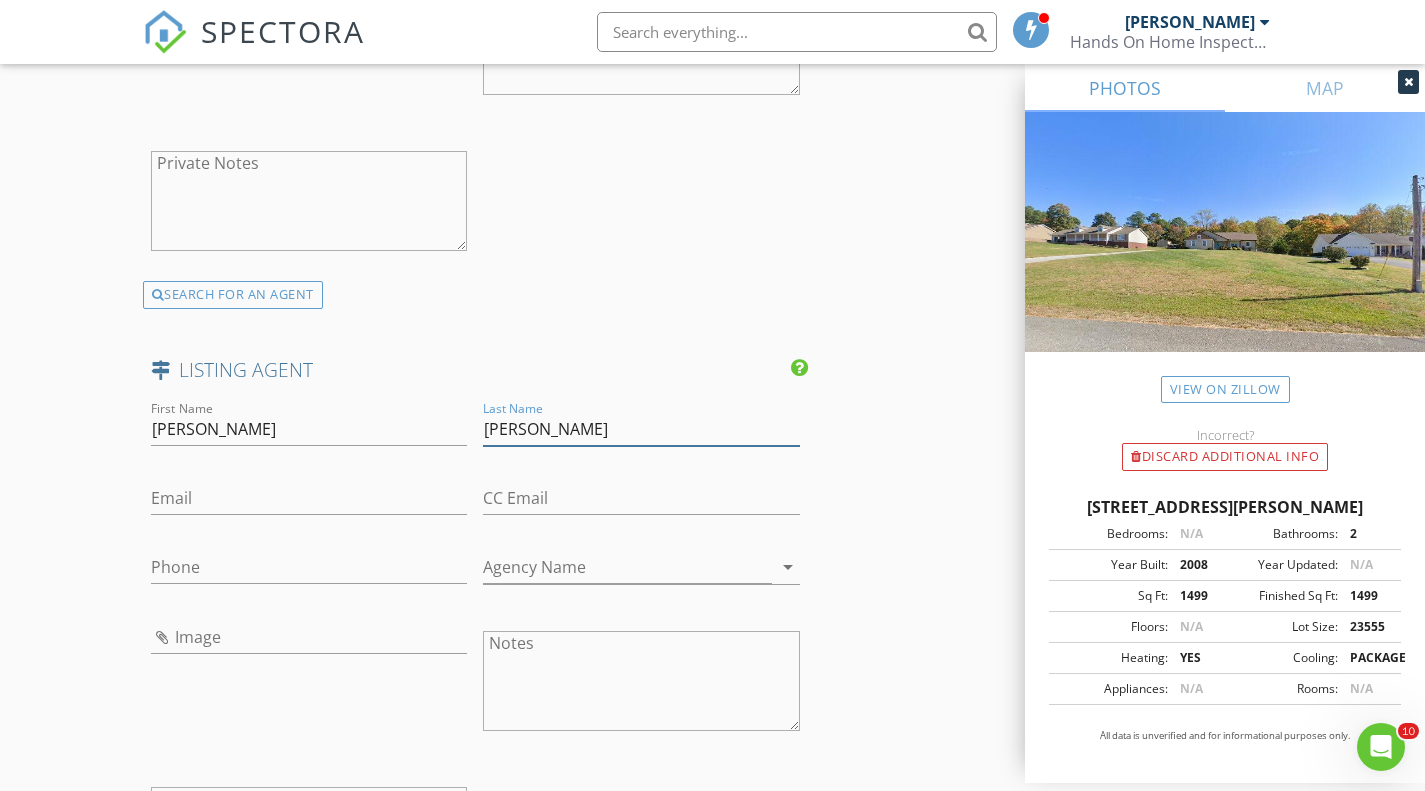 type on "Atkins" 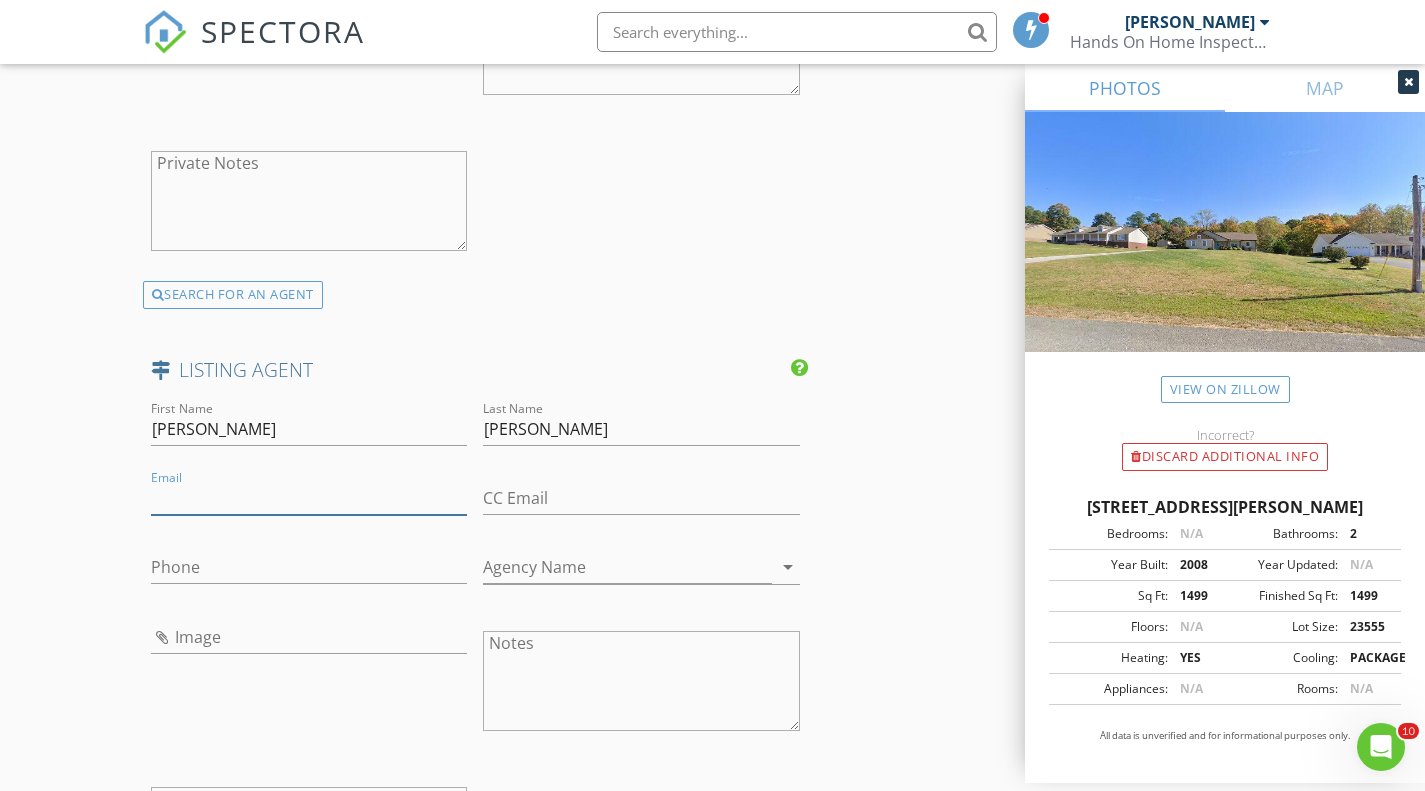 click on "Email" at bounding box center [309, 498] 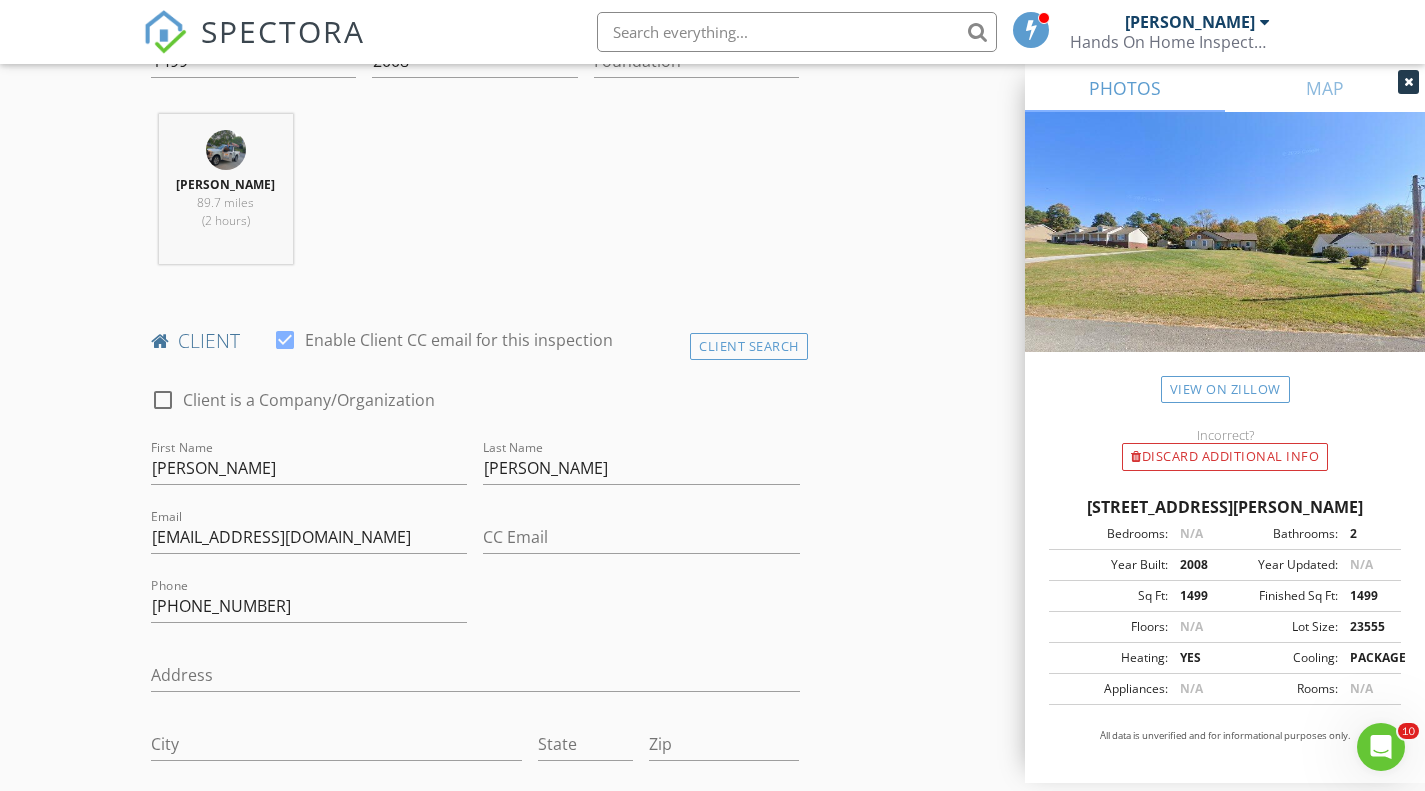 scroll, scrollTop: 0, scrollLeft: 0, axis: both 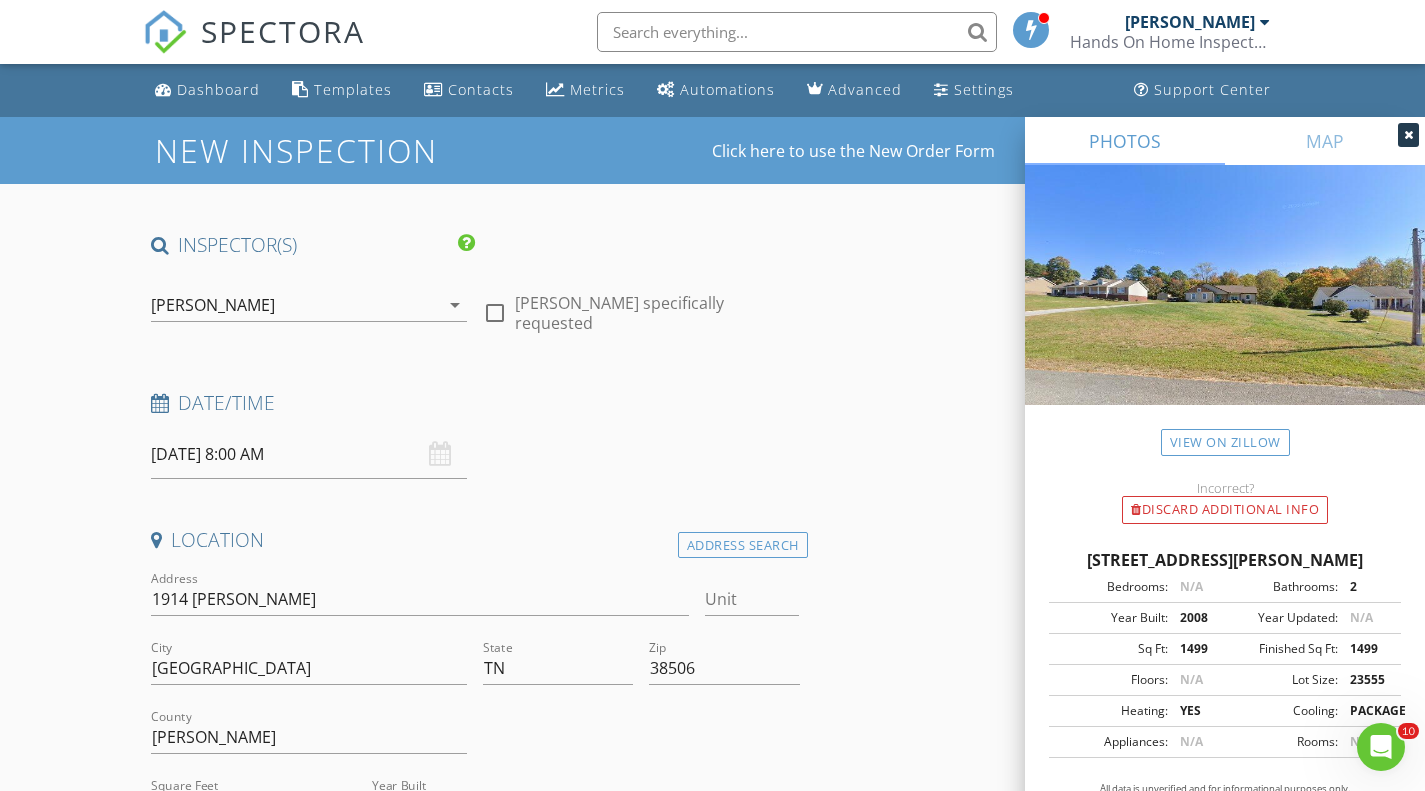 type on "tammyjoatkins@gmail.com" 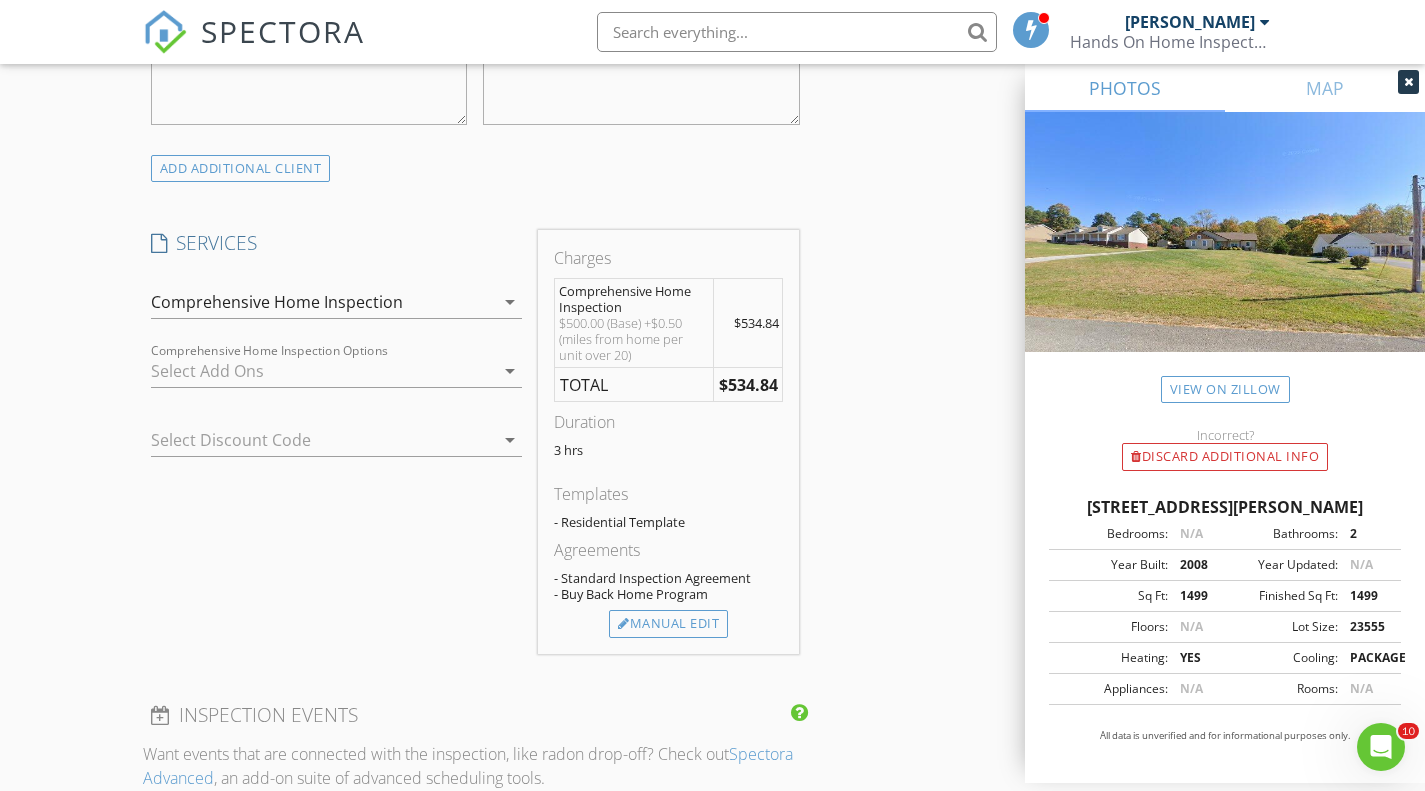 scroll, scrollTop: 1537, scrollLeft: 0, axis: vertical 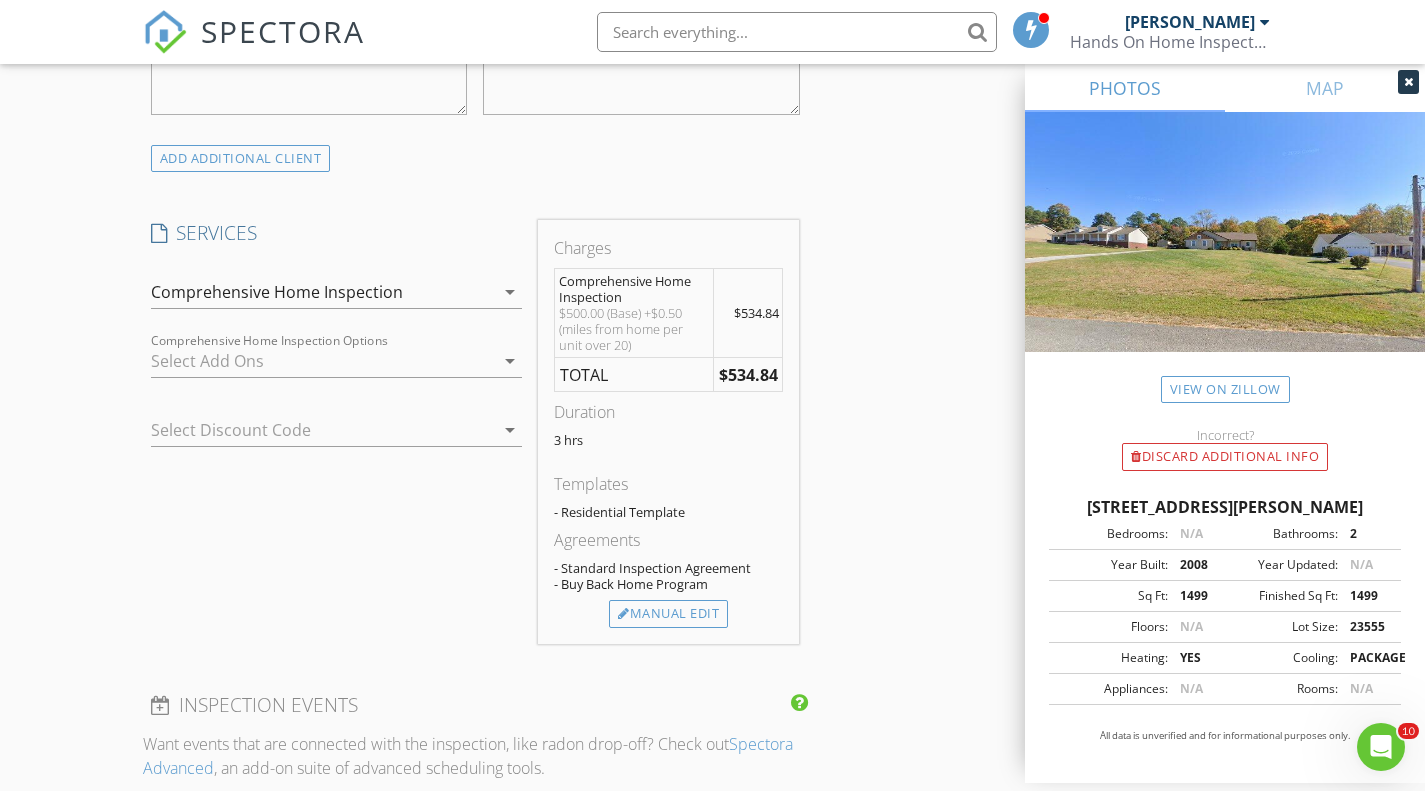 click on "Manual Edit" at bounding box center [668, 614] 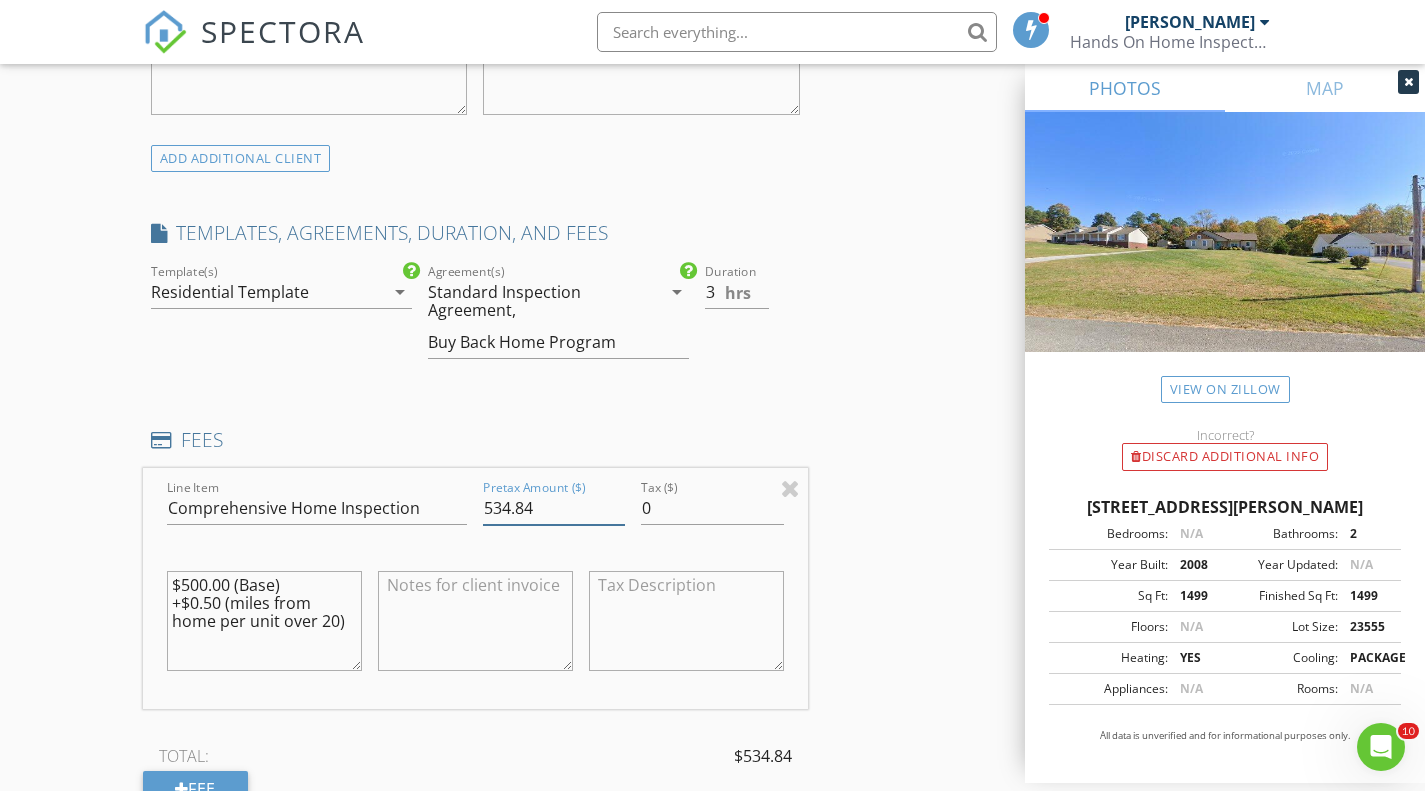 drag, startPoint x: 547, startPoint y: 504, endPoint x: 495, endPoint y: 522, distance: 55.027267 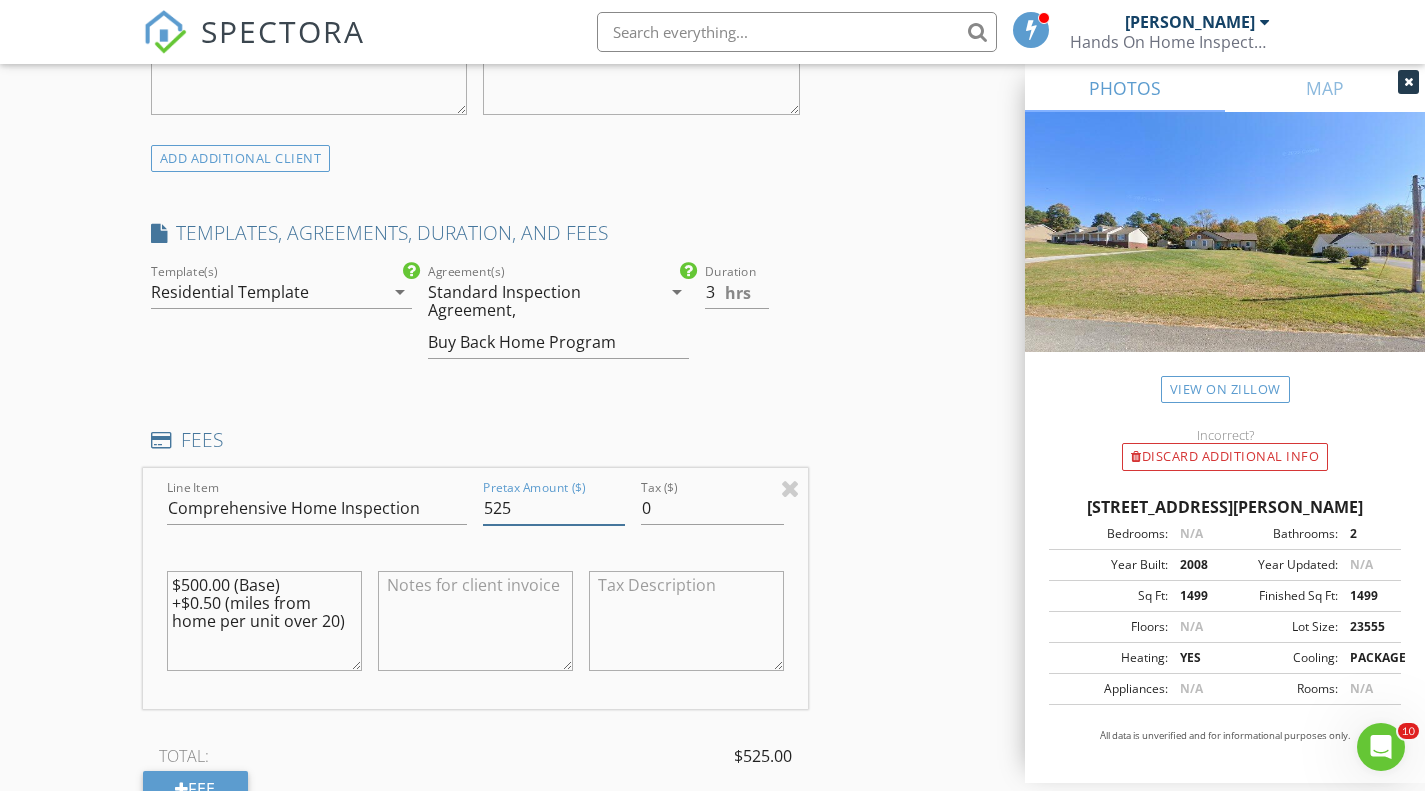 type on "525" 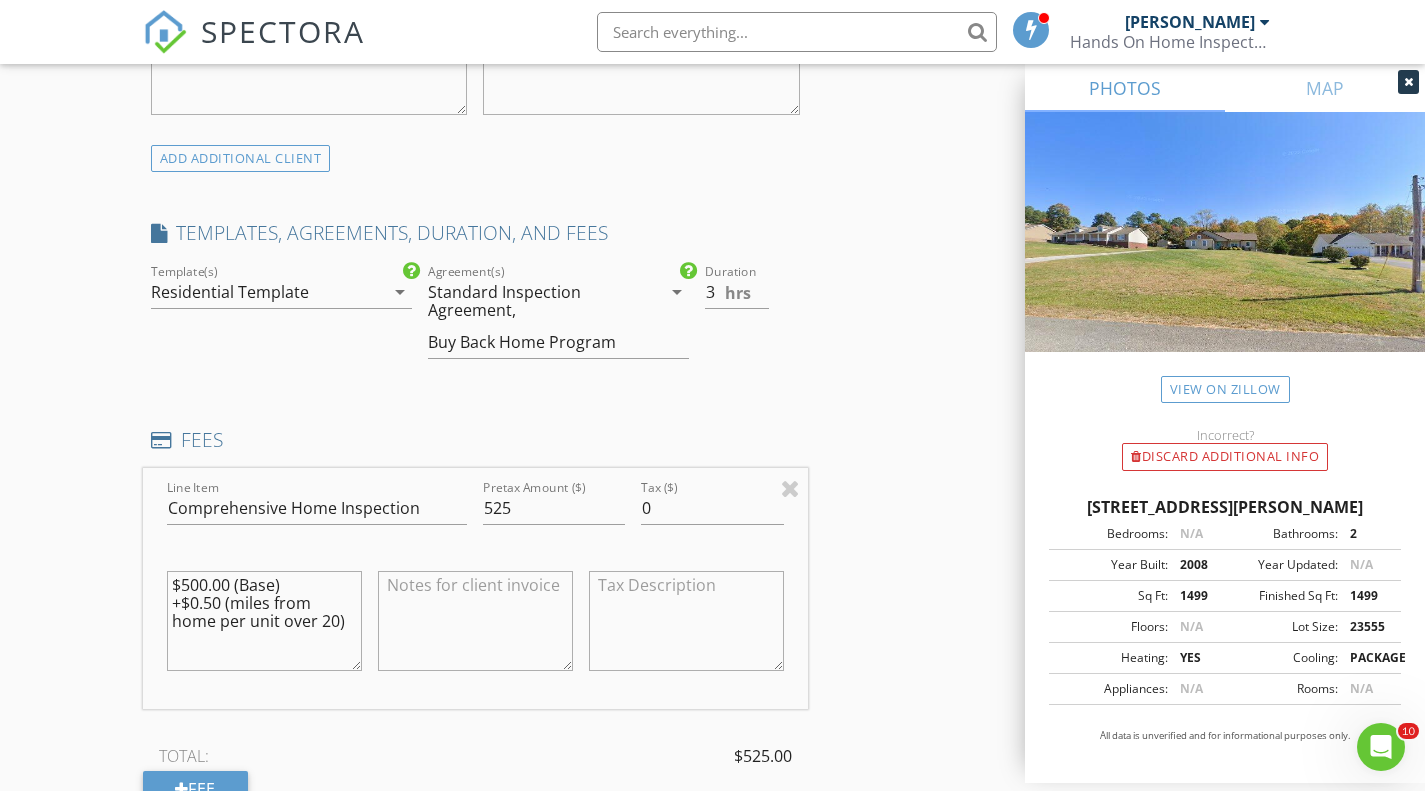 click at bounding box center [686, 623] 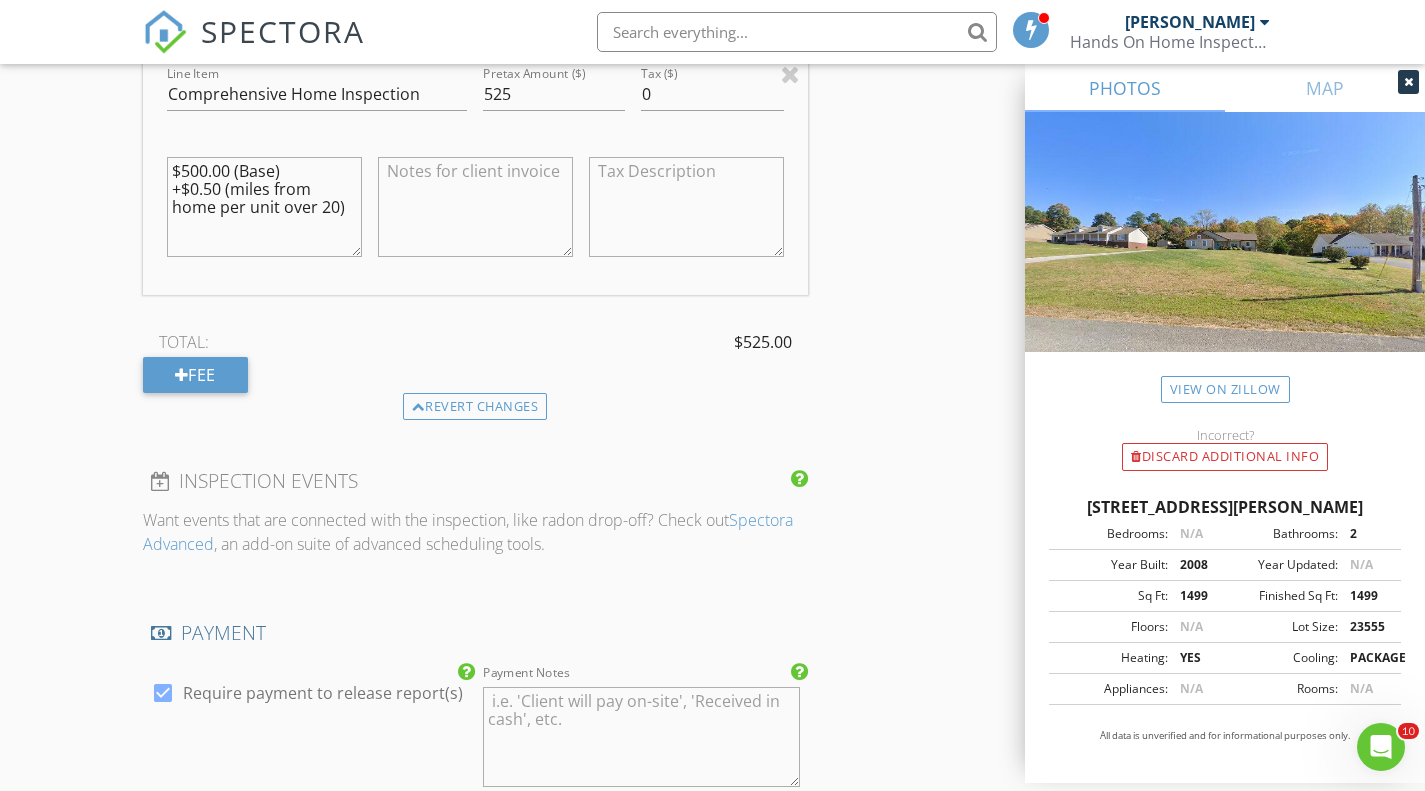 scroll, scrollTop: 1981, scrollLeft: 0, axis: vertical 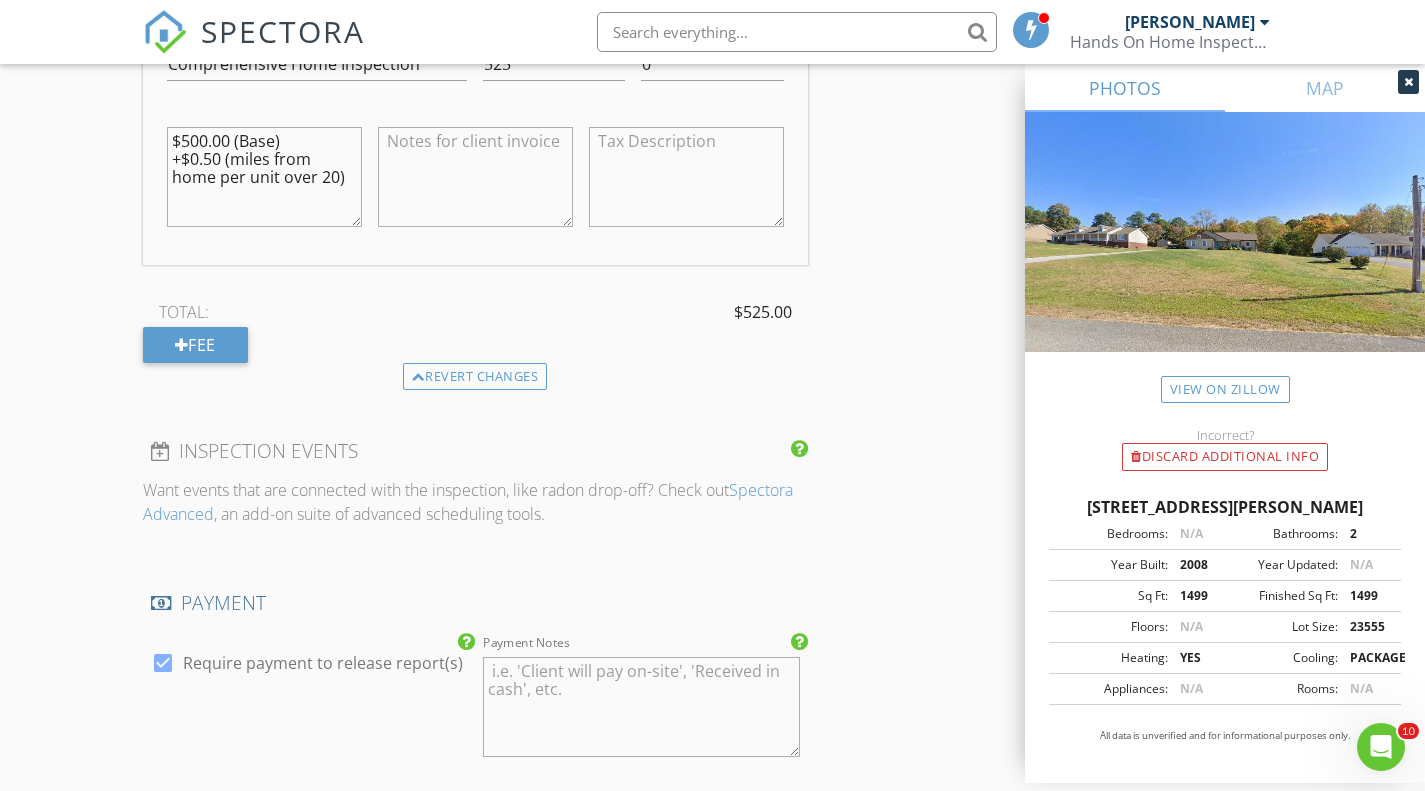 click on "Fee" at bounding box center [195, 345] 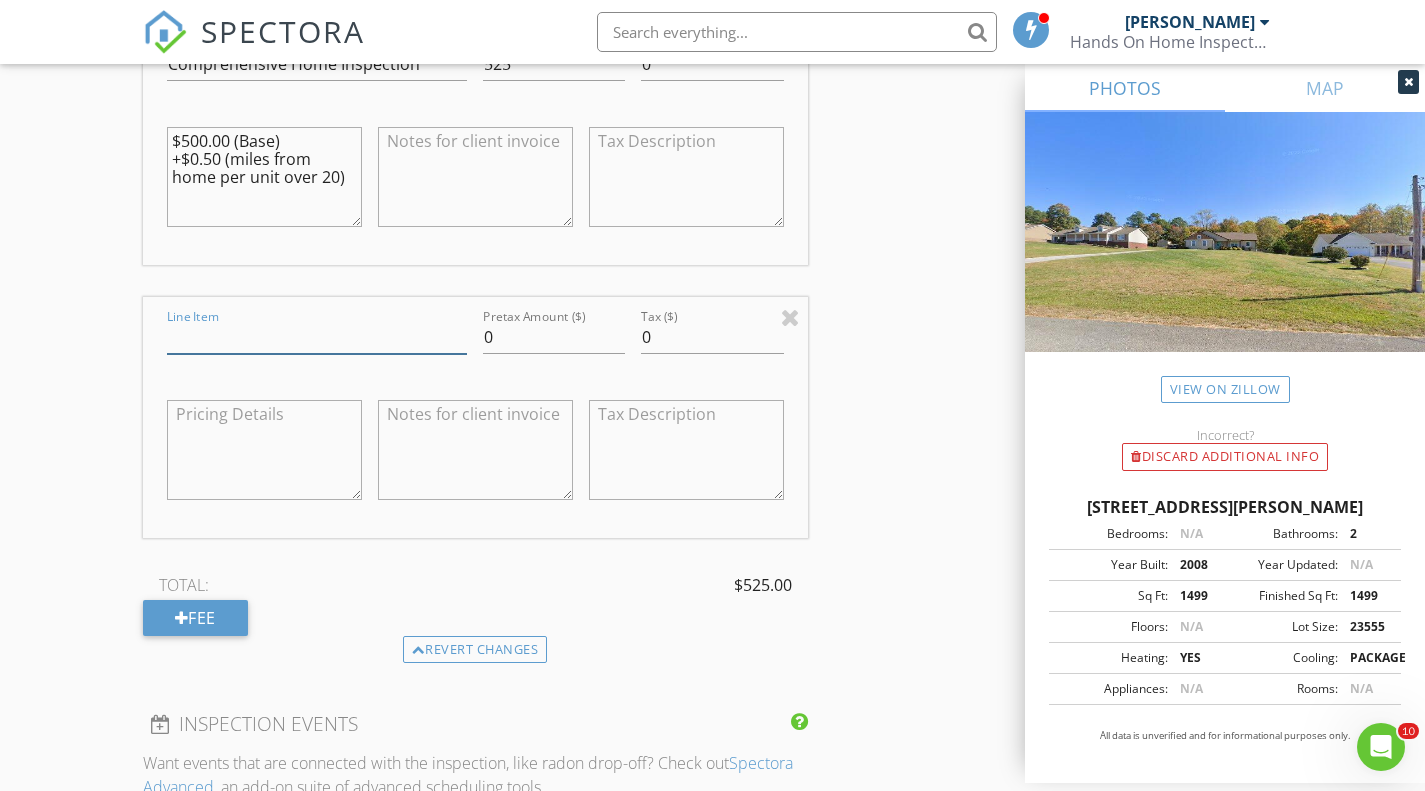 click on "Line Item" at bounding box center [317, 337] 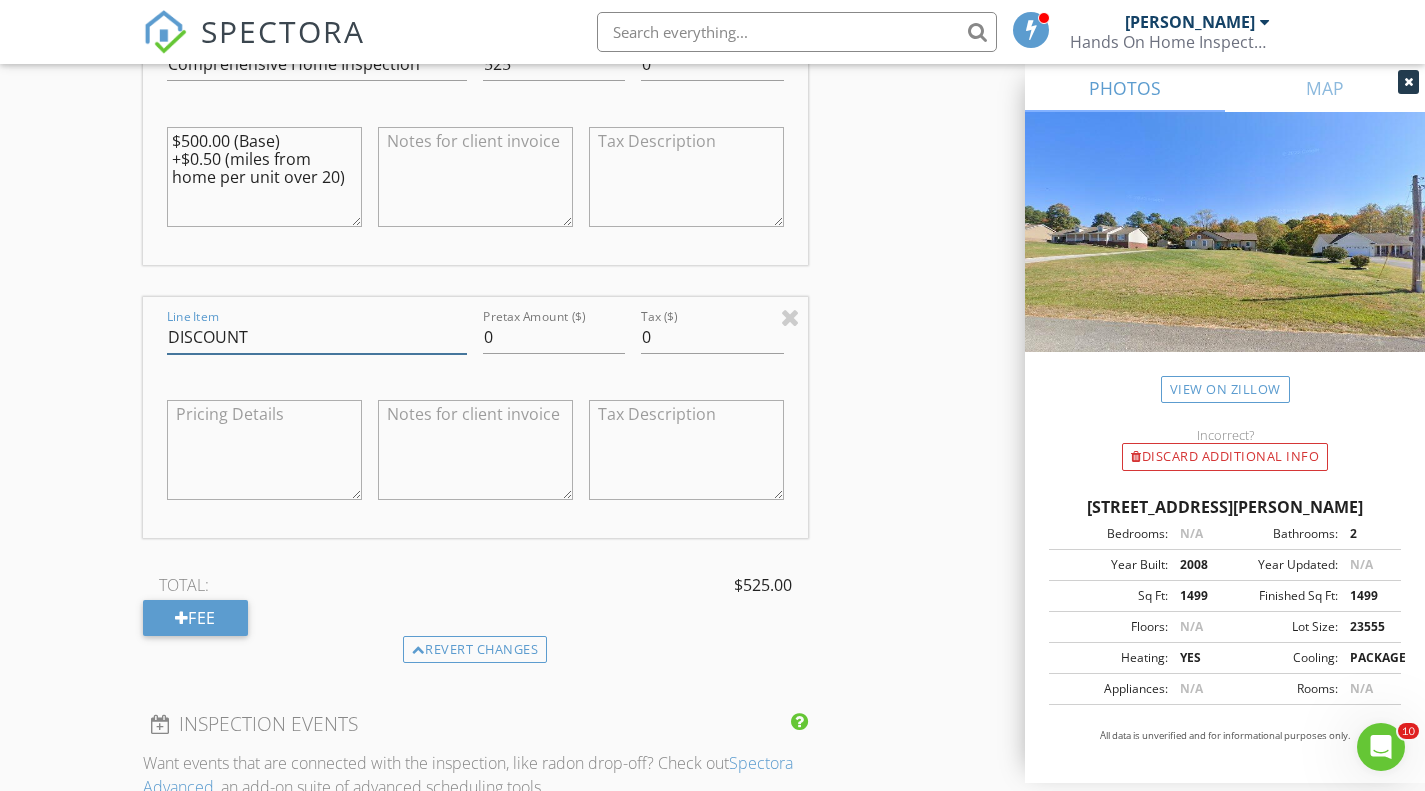 type on "DISCOUNT" 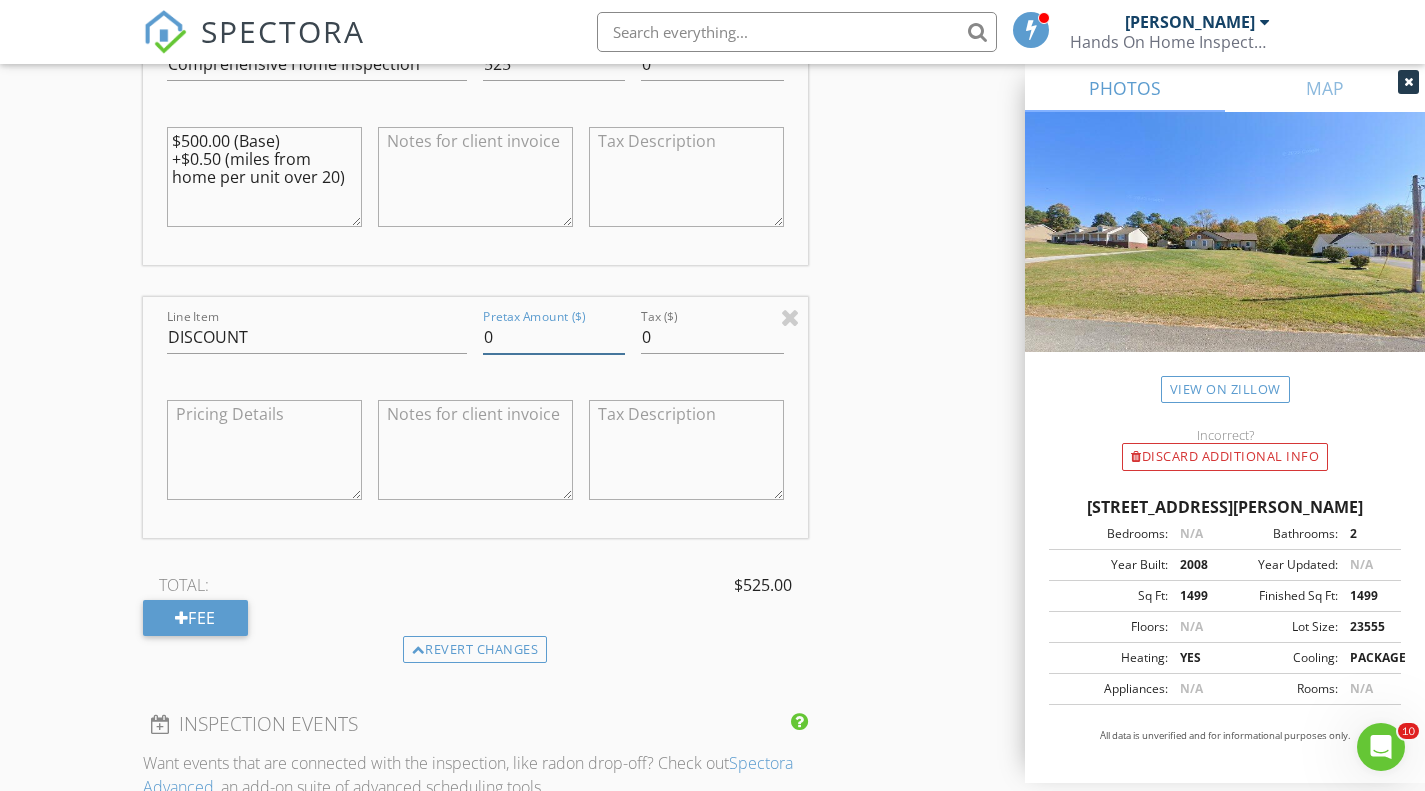 drag, startPoint x: 507, startPoint y: 330, endPoint x: 403, endPoint y: 330, distance: 104 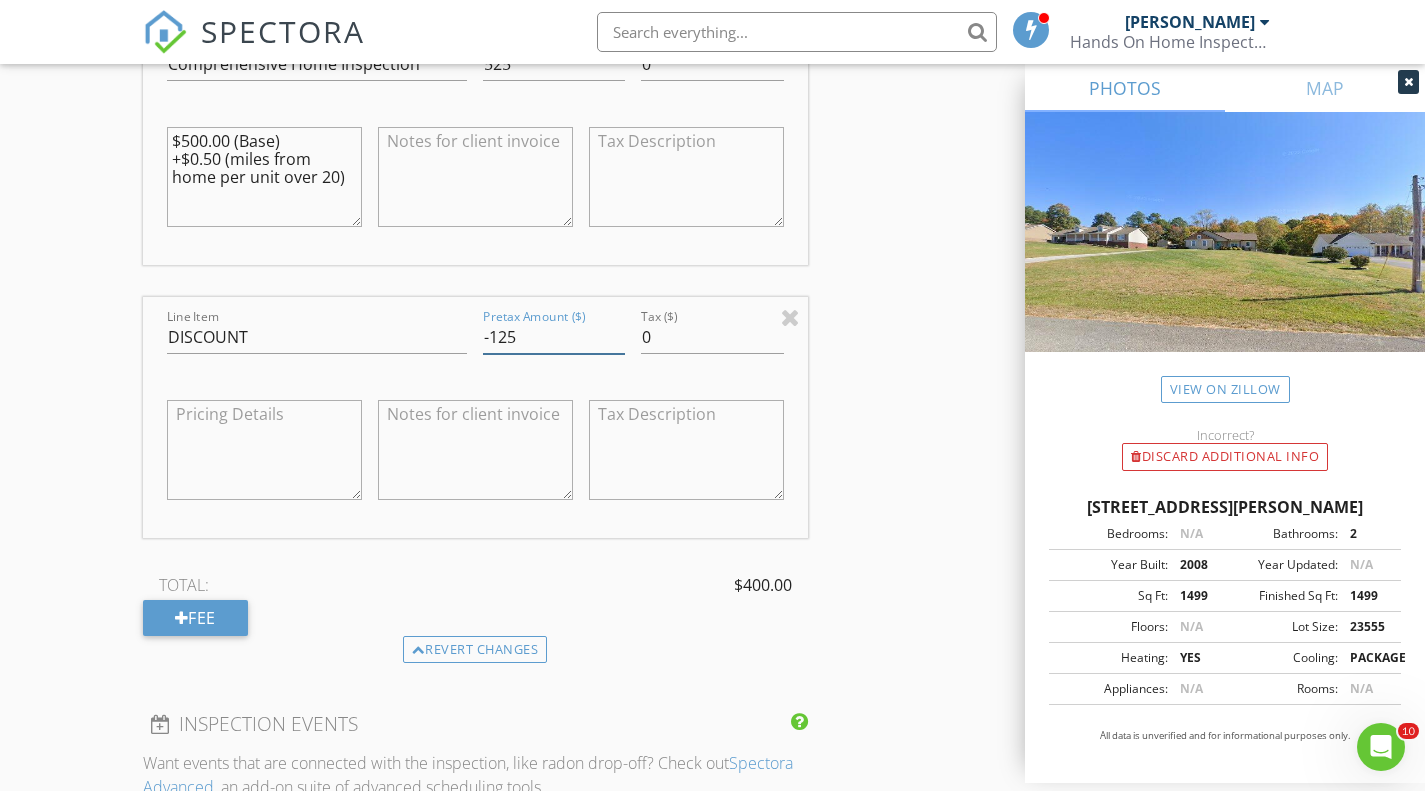 type on "-125" 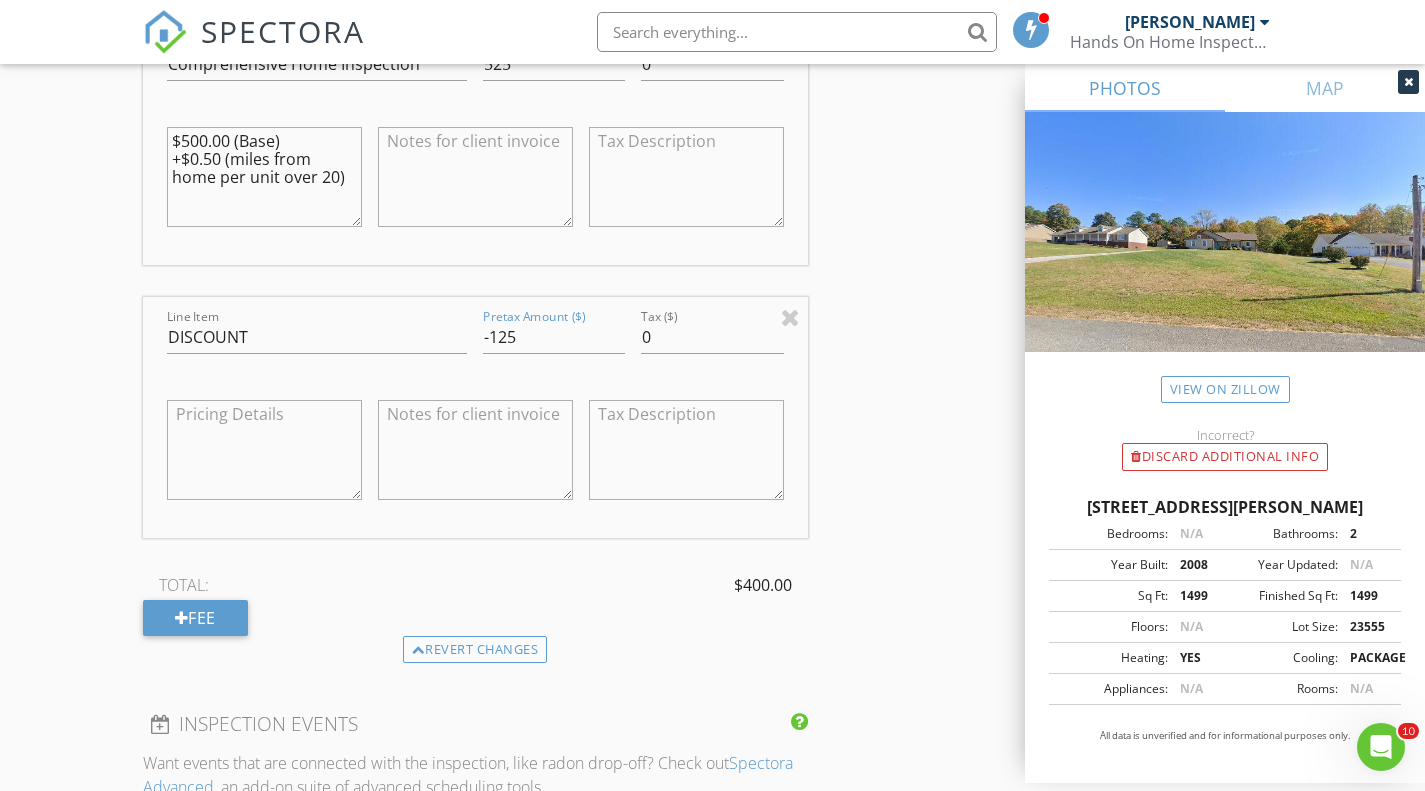 click on "INSPECTOR(S)
check_box   Justin Dempsey   PRIMARY   Justin Dempsey arrow_drop_down   check_box_outline_blank Justin Dempsey specifically requested
Date/Time
07/12/2025 8:00 AM
Location
Address Search       Address 1914 Alex Ln   Unit   City Cookeville   State TN   Zip 38506   County Putnam     Square Feet 1499   Year Built 2008   Foundation arrow_drop_down     Justin Dempsey     89.7 miles     (2 hours)
client
check_box Enable Client CC email for this inspection   Client Search     check_box_outline_blank Client is a Company/Organization     First Name James   Last Name Stevens   Email jms91164@yahoo.com   CC Email   Phone 208-704-8568   Address   City   State   Zip       Notes   Private Notes
ADD ADDITIONAL client
SERVICES
check_box   Comprehensive Home Inspection" at bounding box center [713, 787] 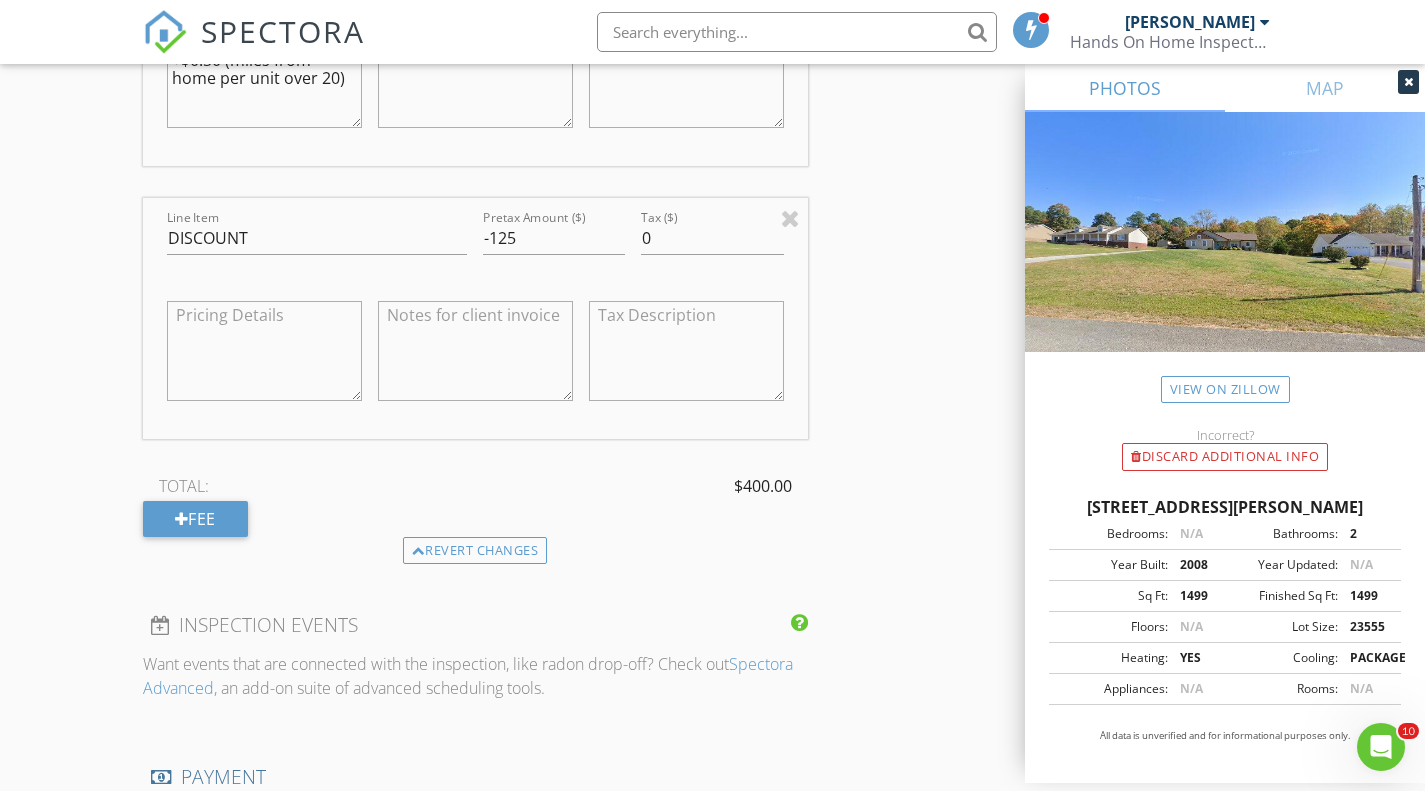 scroll, scrollTop: 2115, scrollLeft: 0, axis: vertical 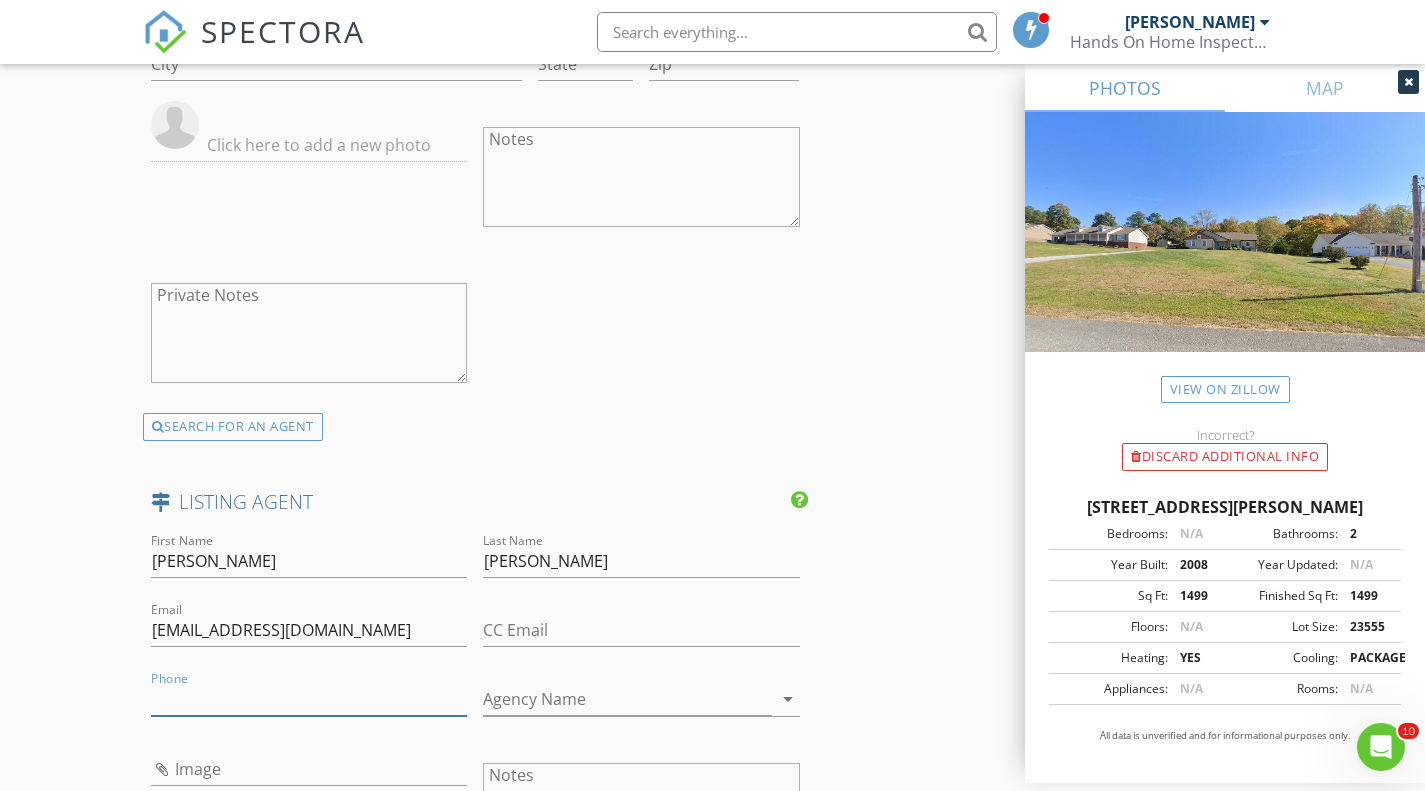 click on "Phone" at bounding box center (309, 699) 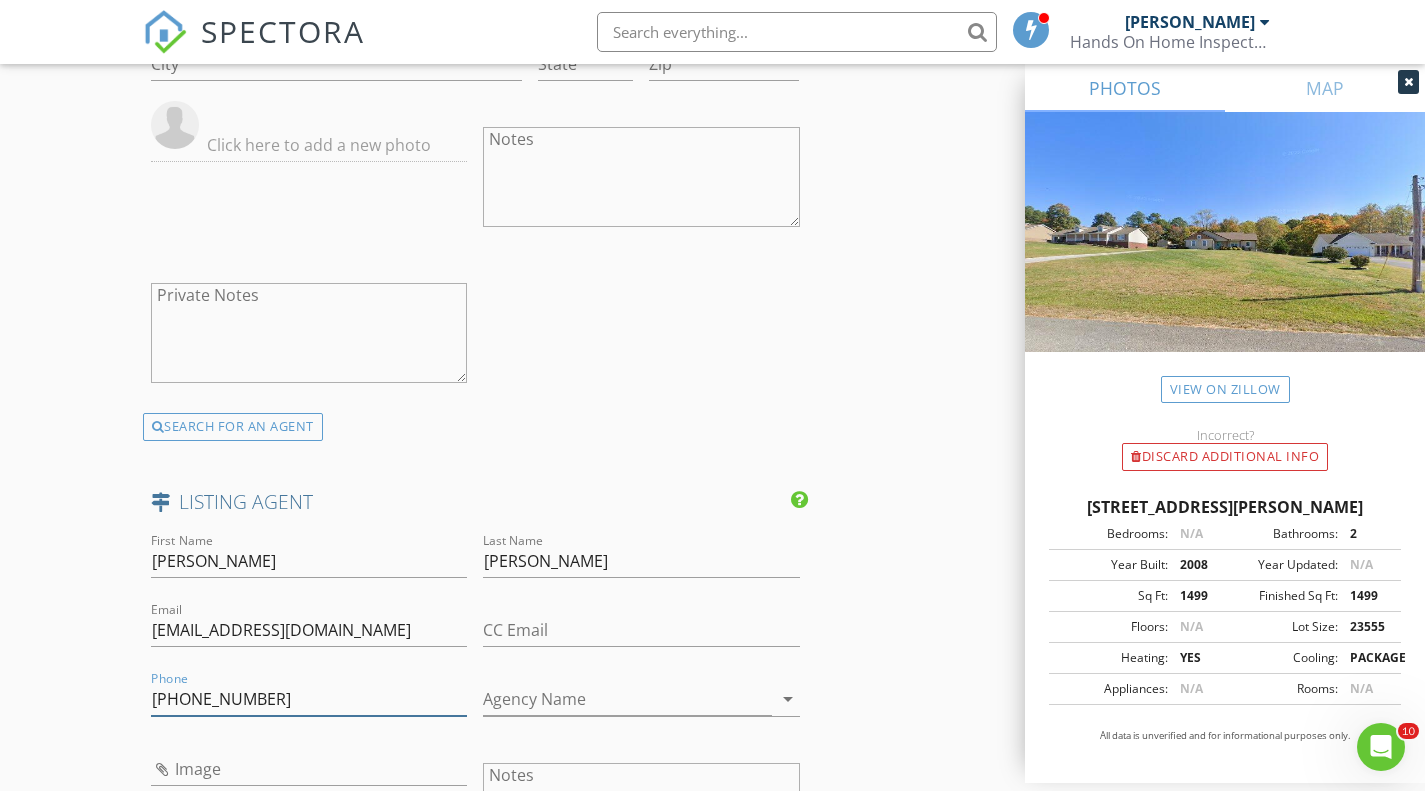 type on "931-400-8820" 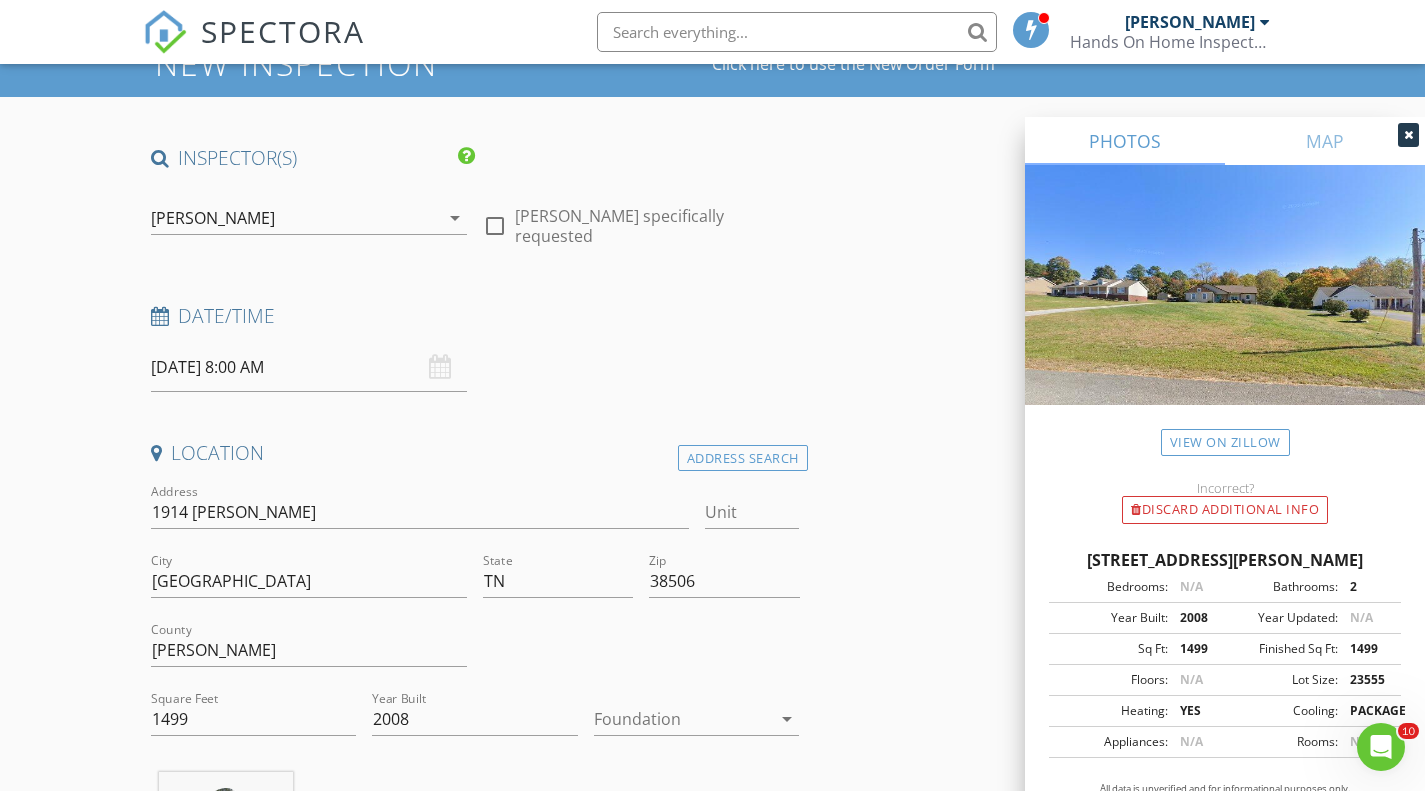 scroll, scrollTop: 0, scrollLeft: 0, axis: both 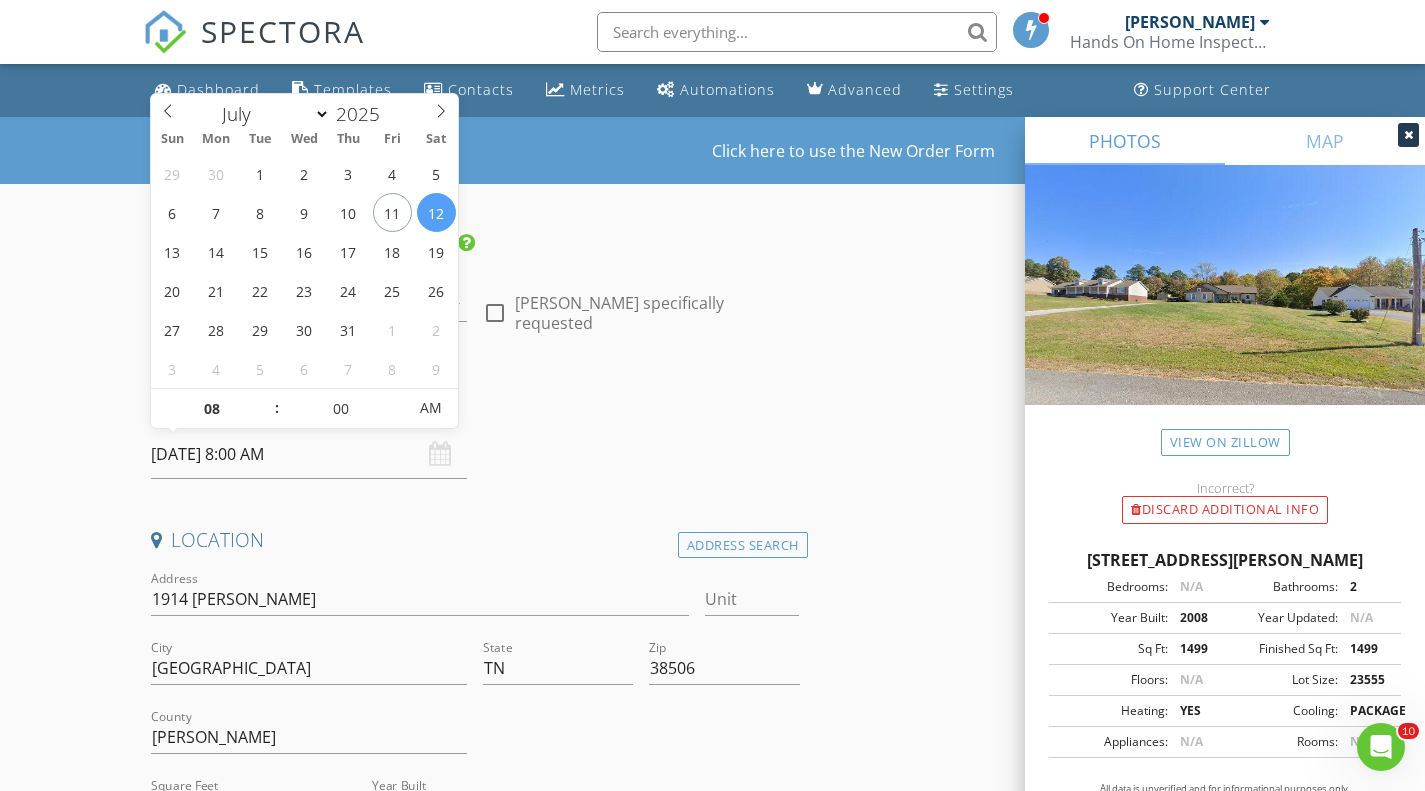 click on "07/12/2025 8:00 AM" at bounding box center (309, 454) 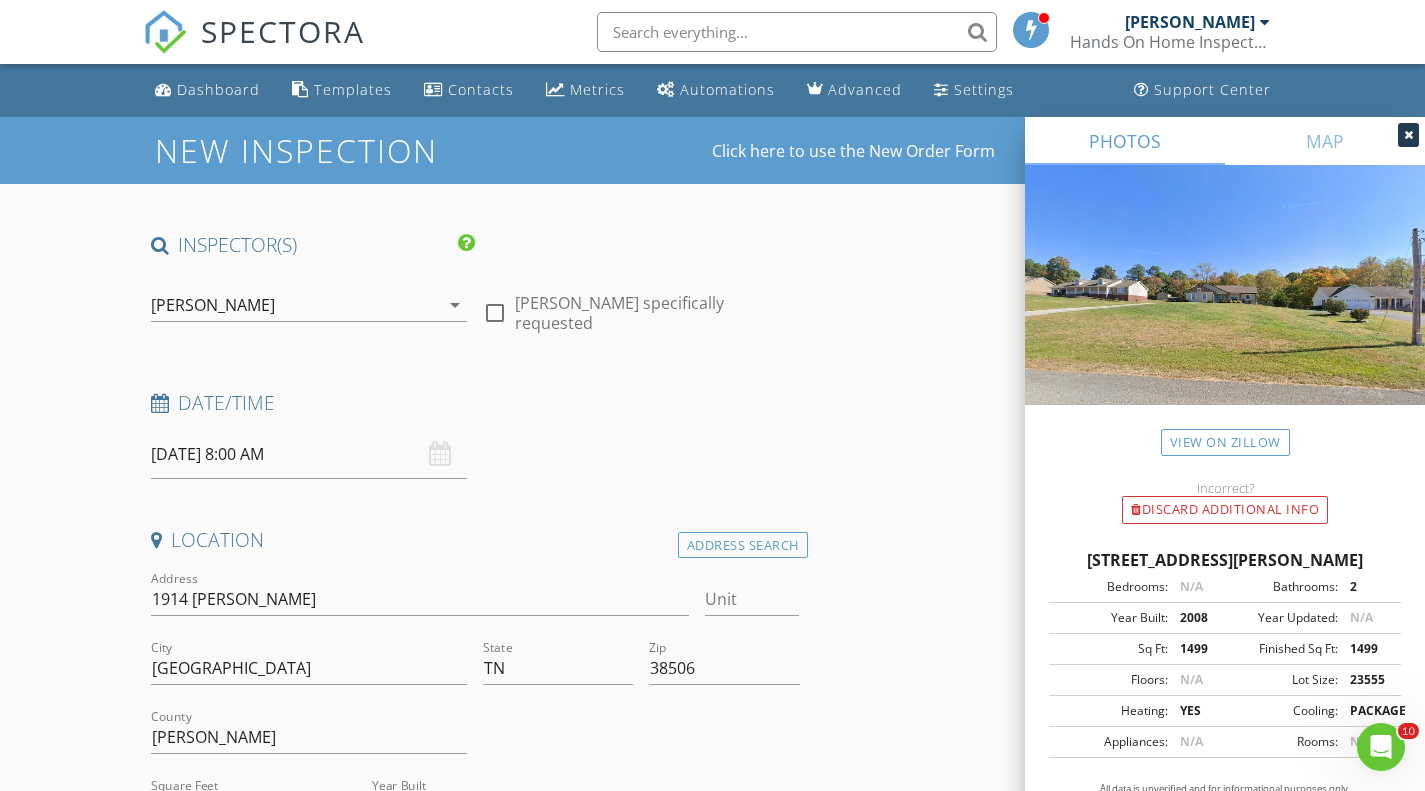 click on "Date/Time" at bounding box center (475, 403) 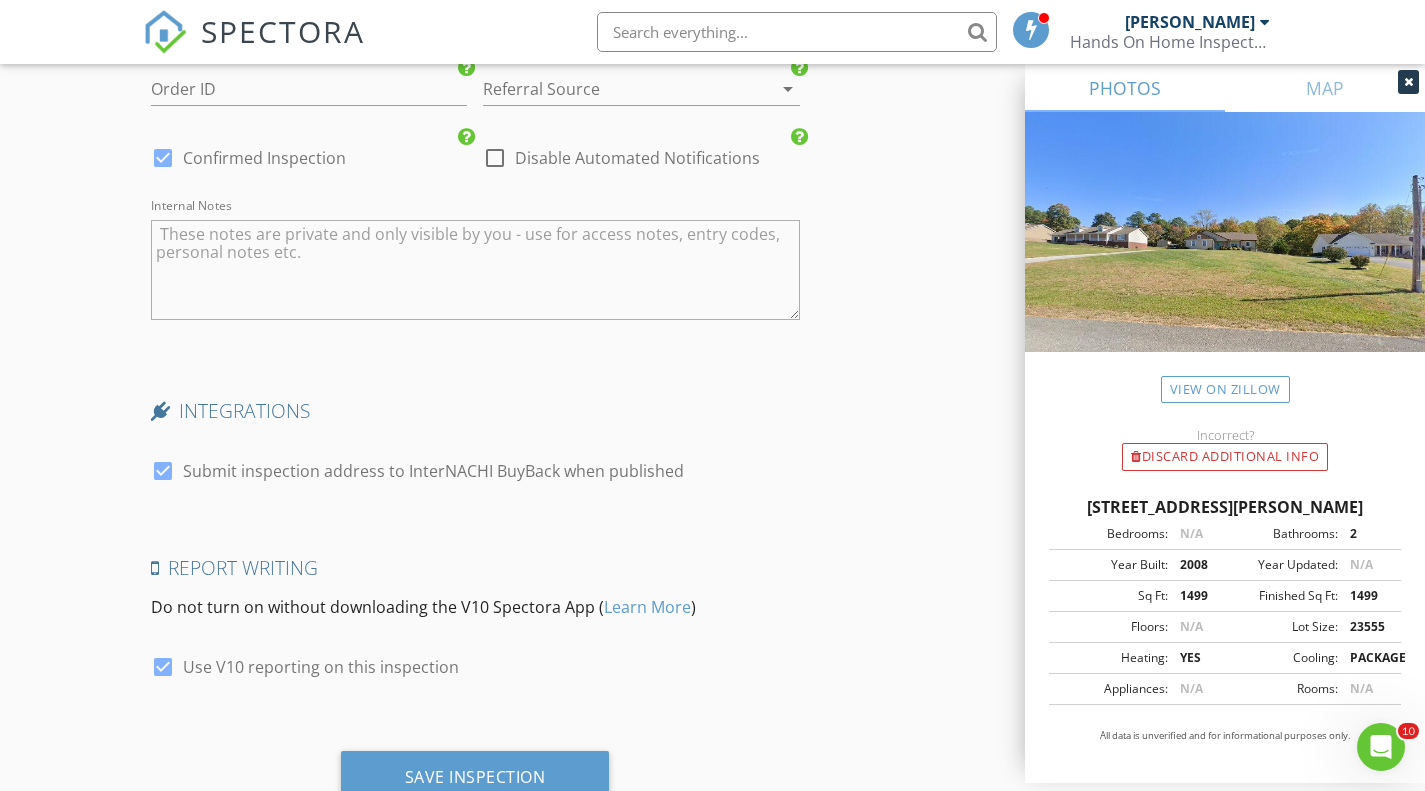 scroll, scrollTop: 4560, scrollLeft: 0, axis: vertical 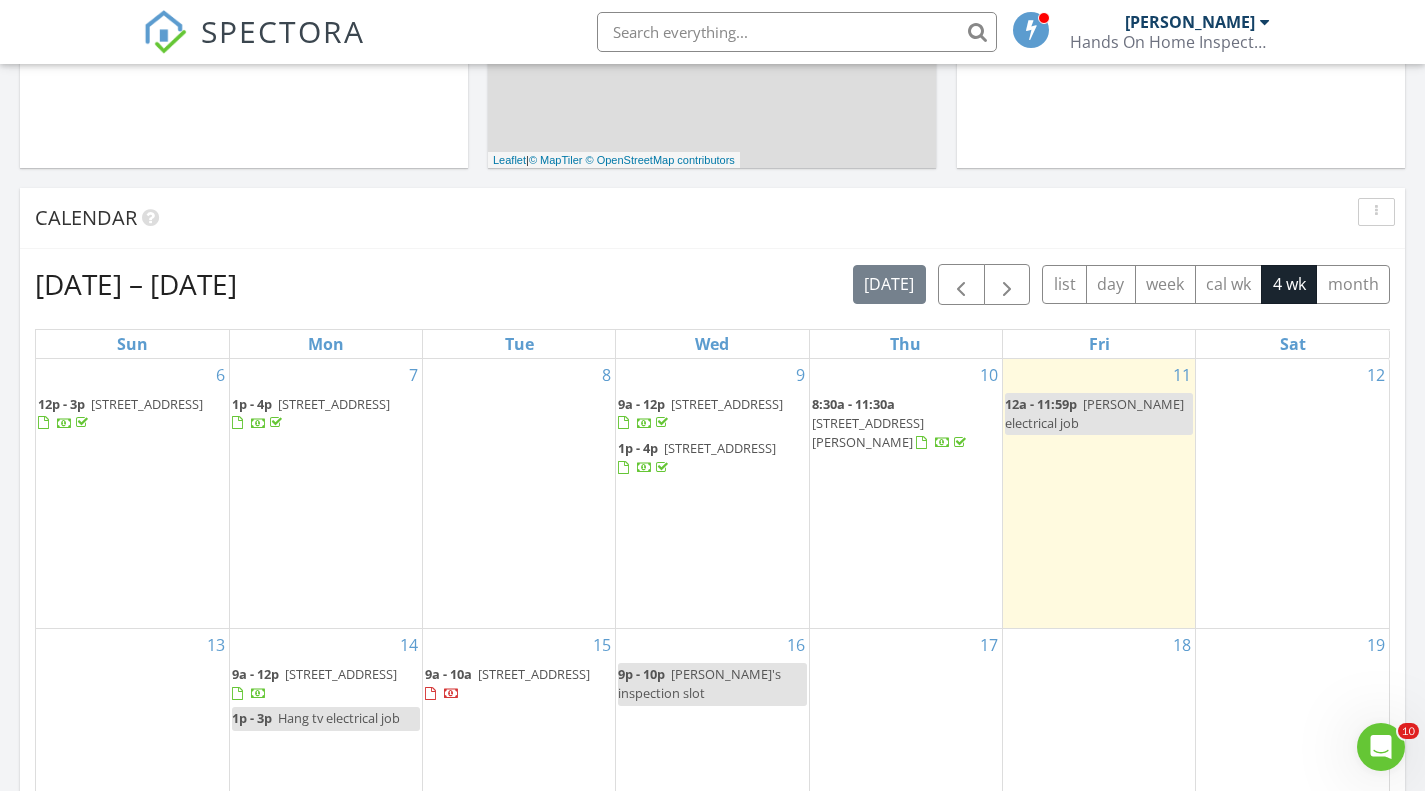 click on "[STREET_ADDRESS]" at bounding box center [147, 404] 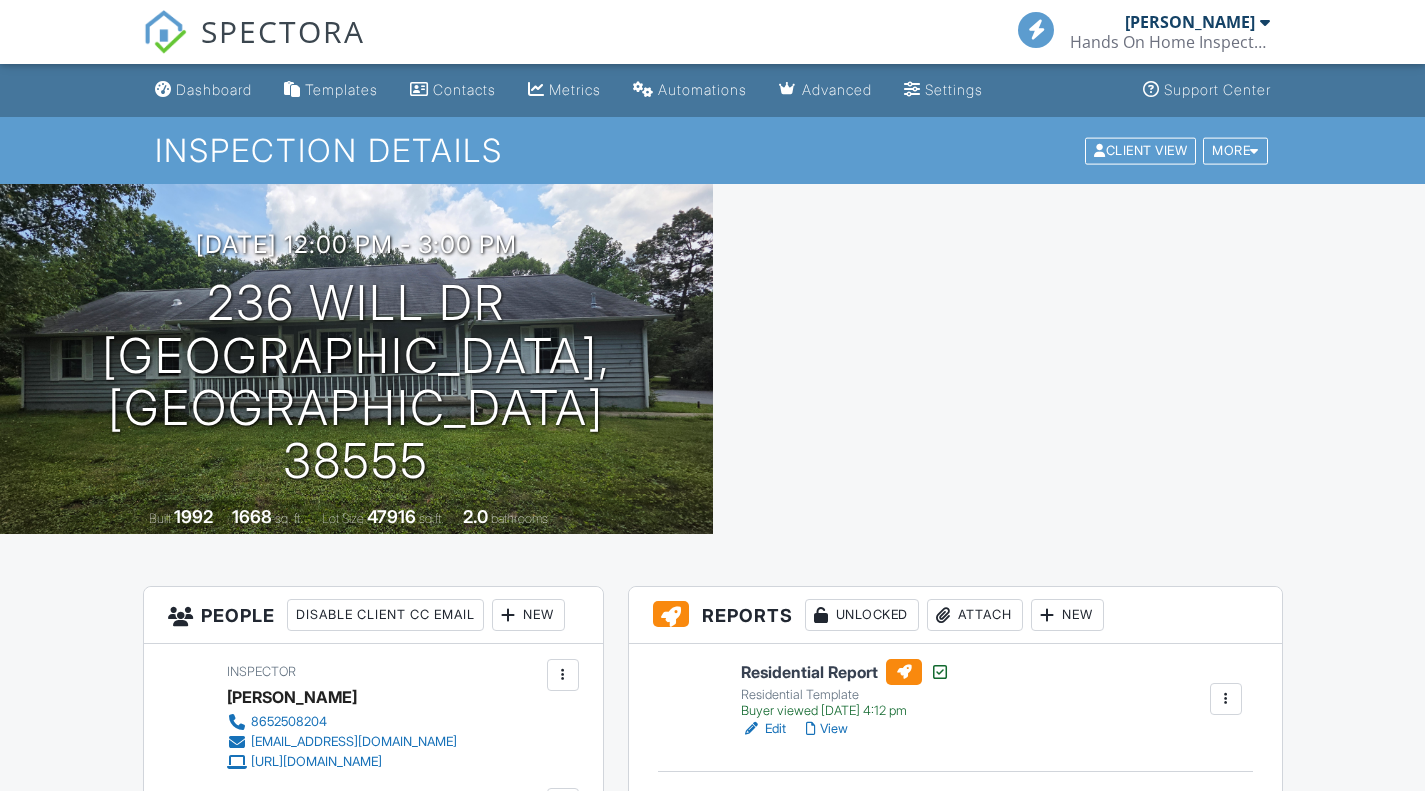 scroll, scrollTop: 0, scrollLeft: 0, axis: both 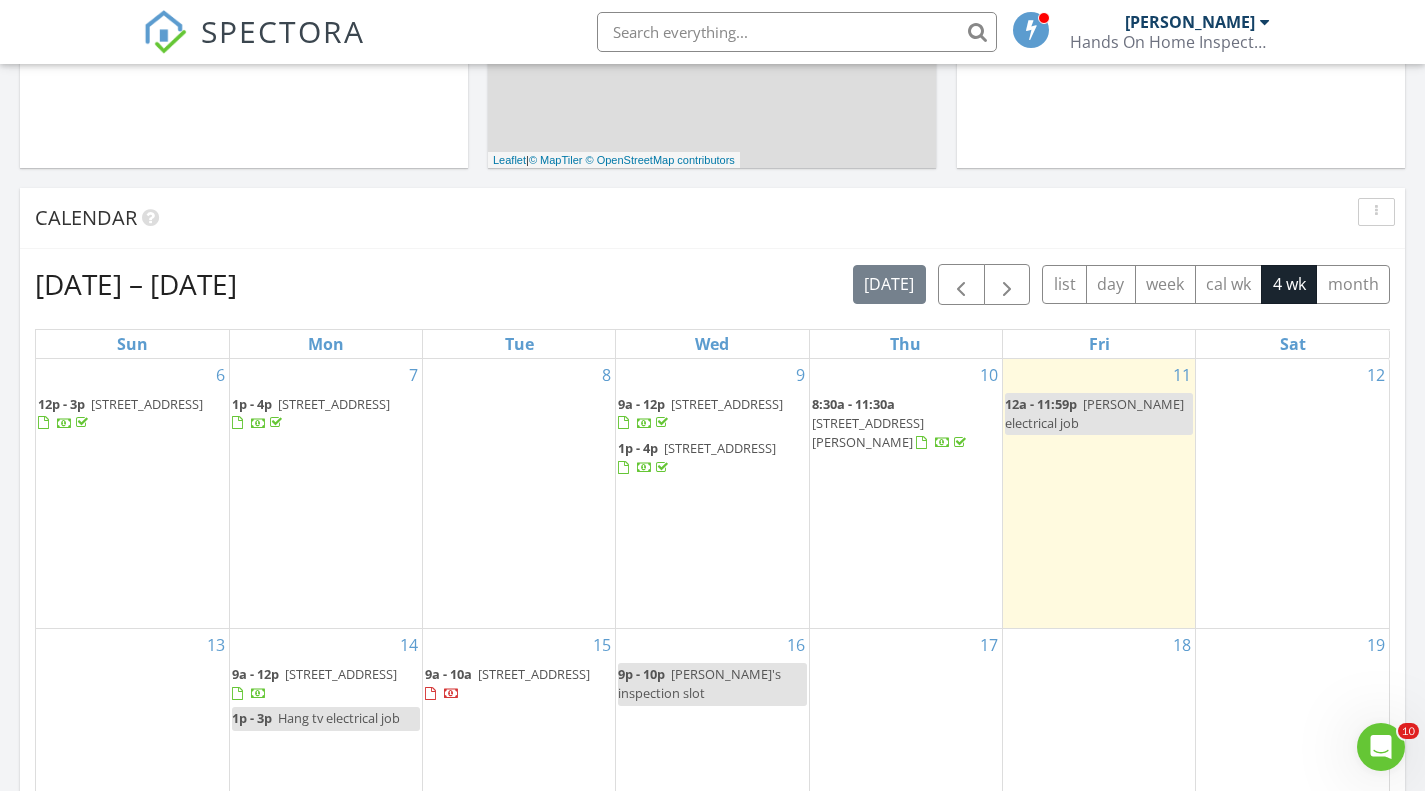 click on "[STREET_ADDRESS]" at bounding box center [147, 404] 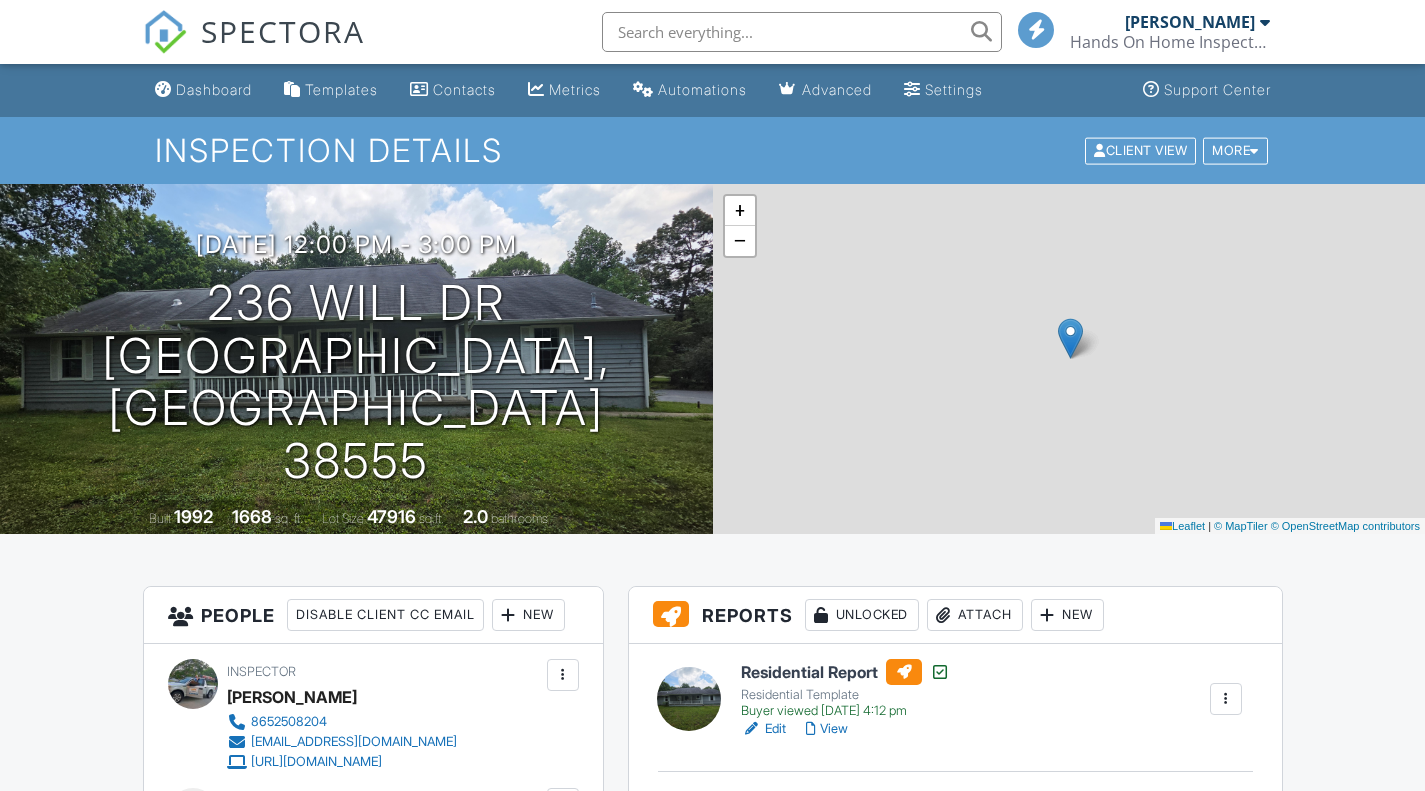 scroll, scrollTop: 0, scrollLeft: 0, axis: both 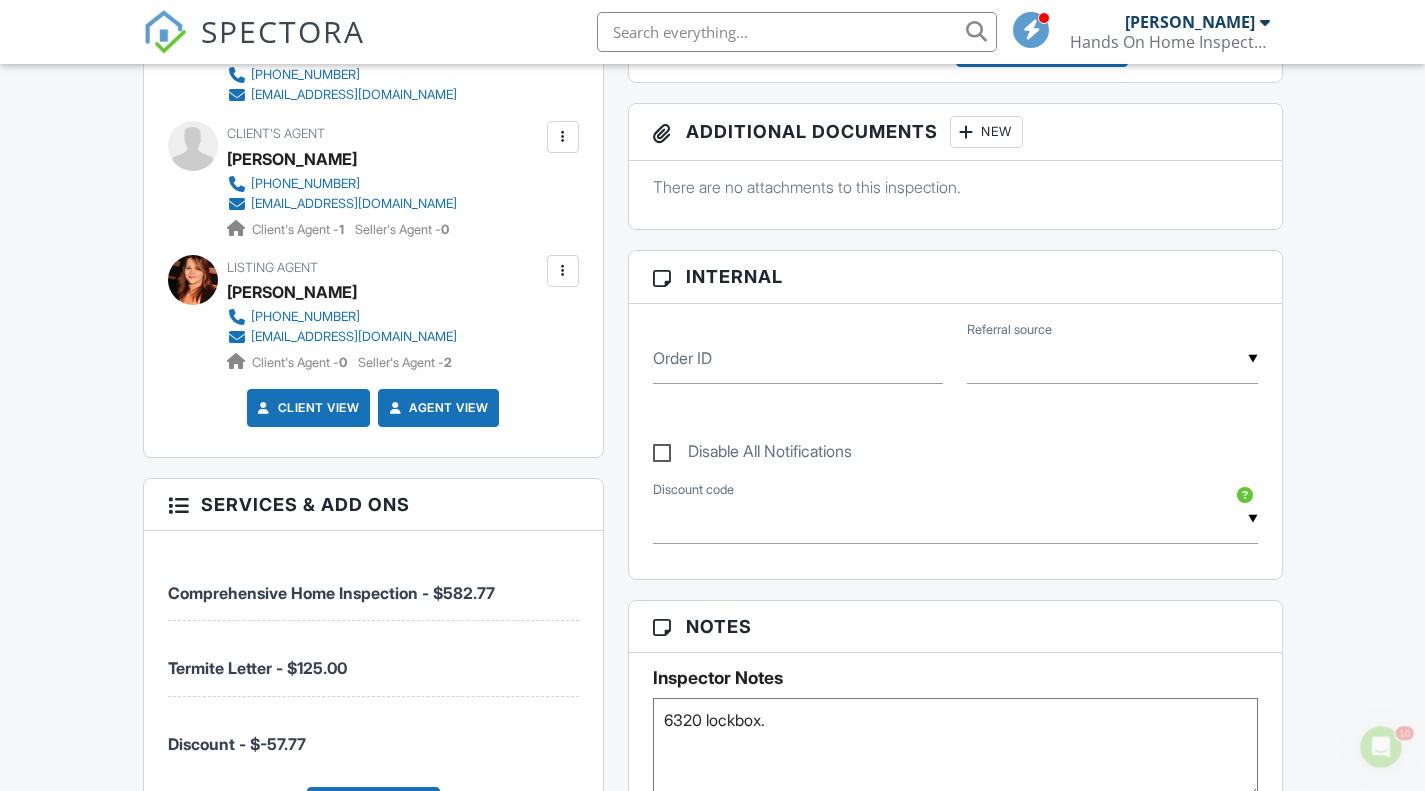 drag, startPoint x: 1439, startPoint y: 146, endPoint x: 1437, endPoint y: 308, distance: 162.01234 